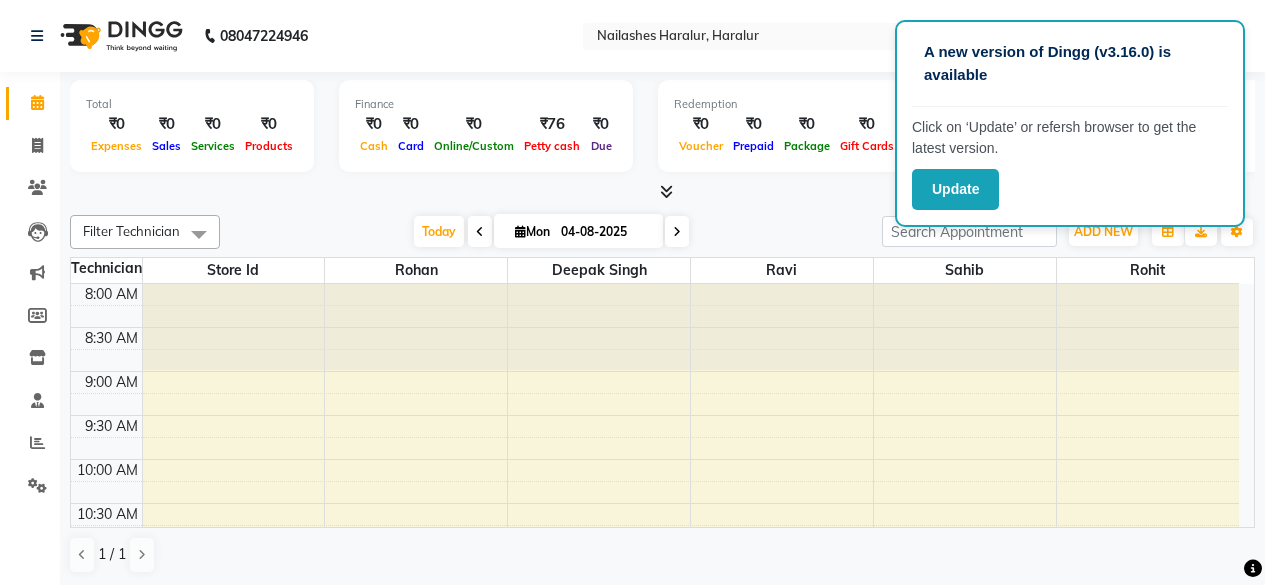 scroll, scrollTop: 0, scrollLeft: 0, axis: both 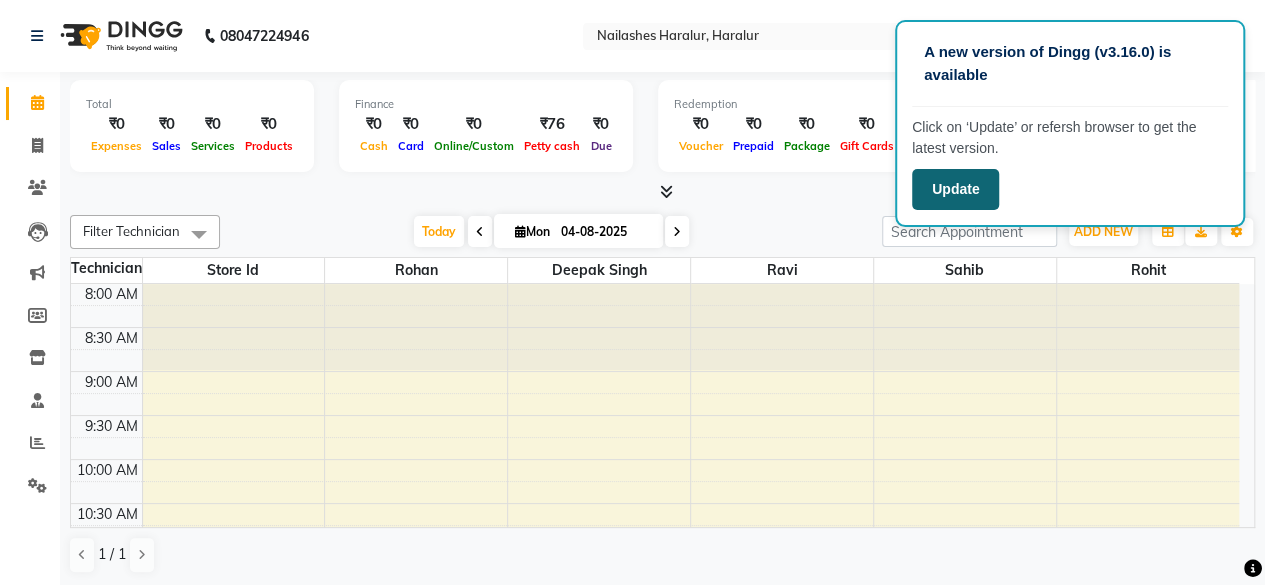 click on "Update" 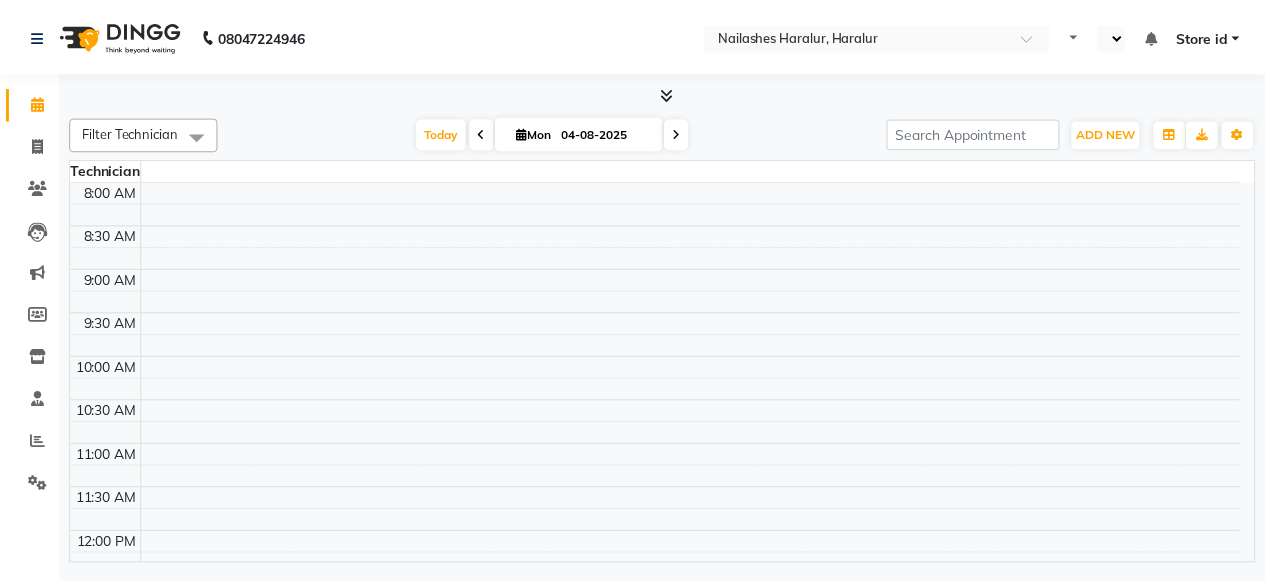 scroll, scrollTop: 0, scrollLeft: 0, axis: both 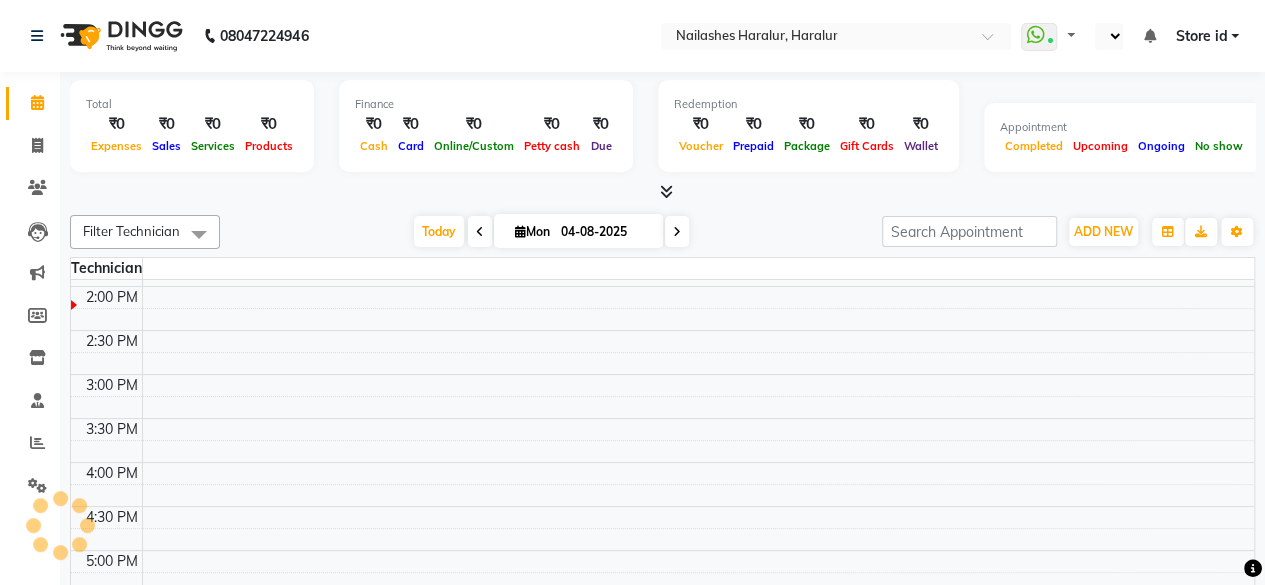 select on "en" 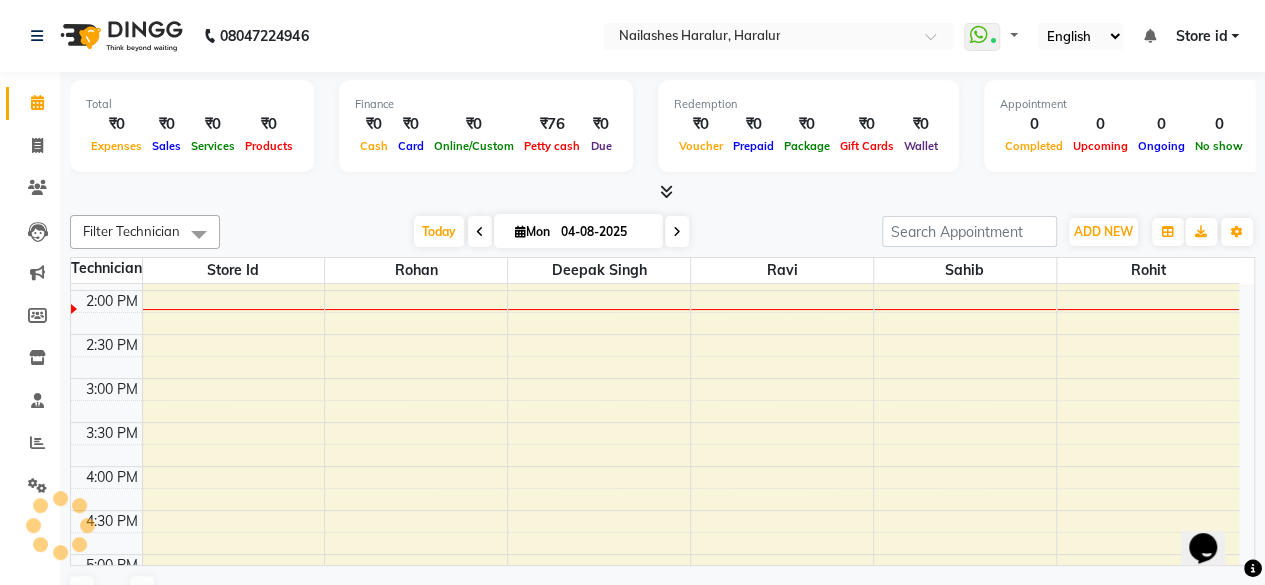 scroll, scrollTop: 0, scrollLeft: 0, axis: both 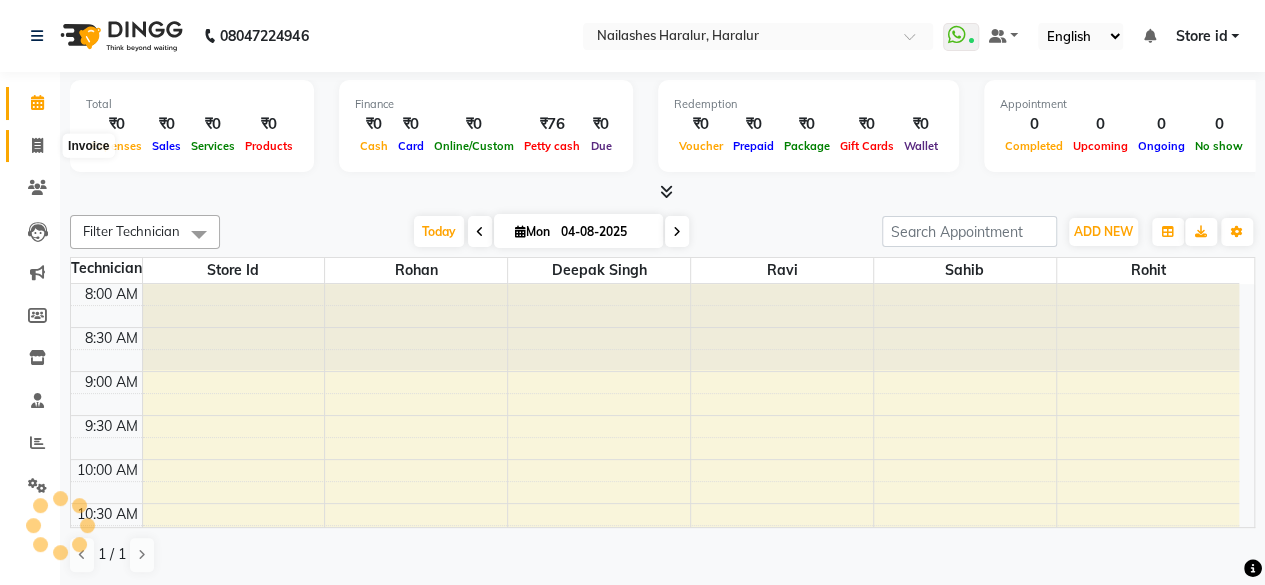 click 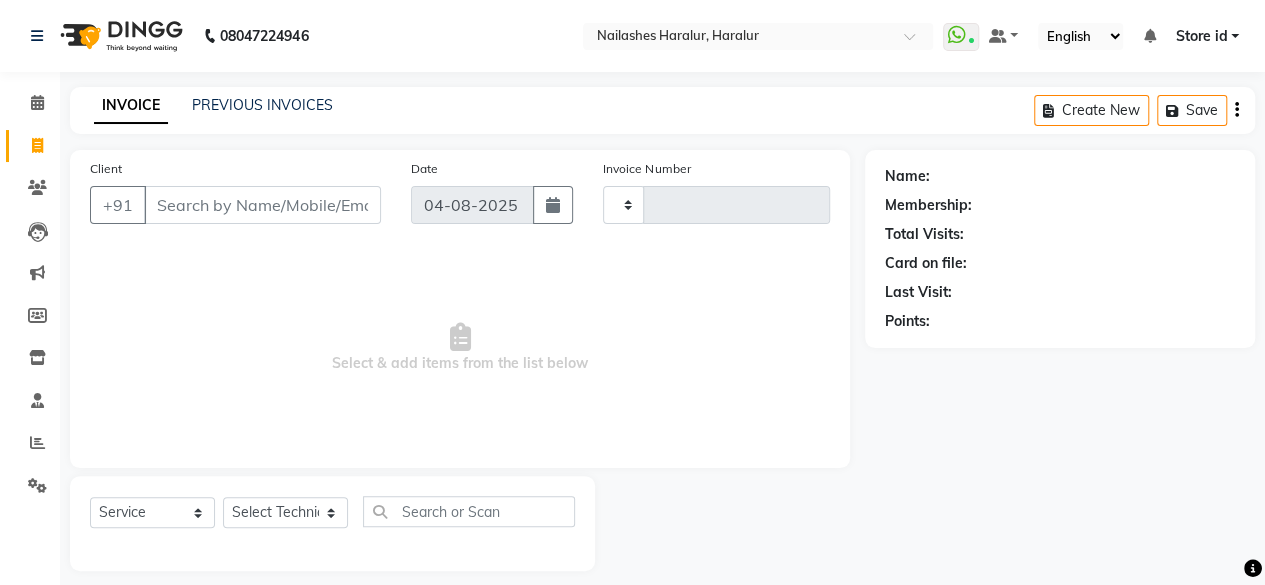 type on "0287" 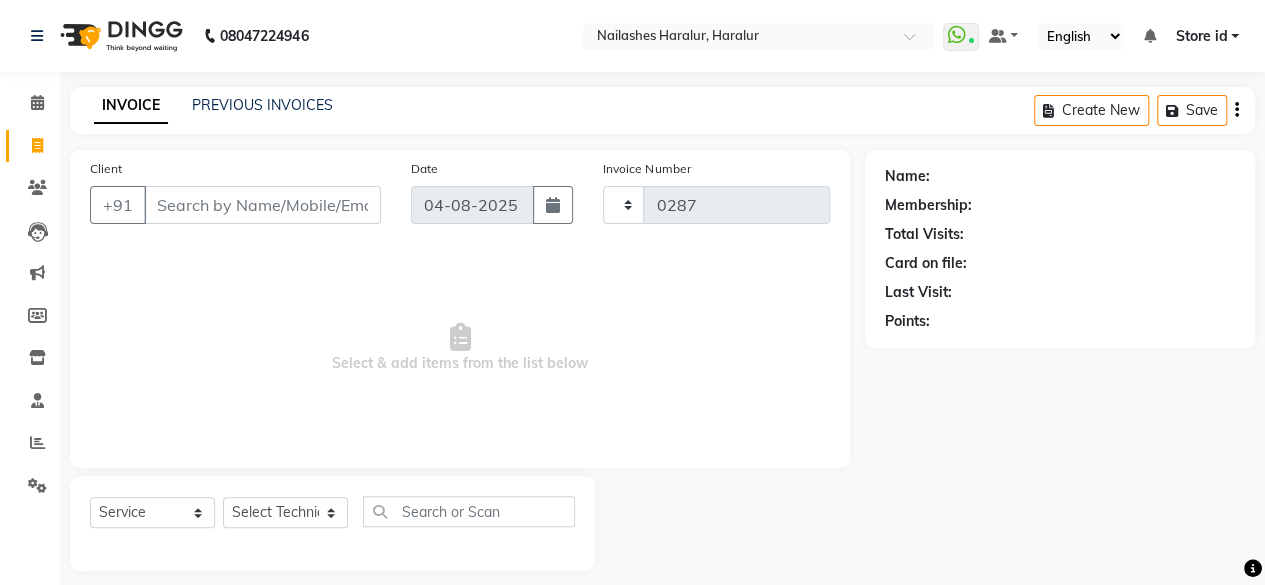 select on "8259" 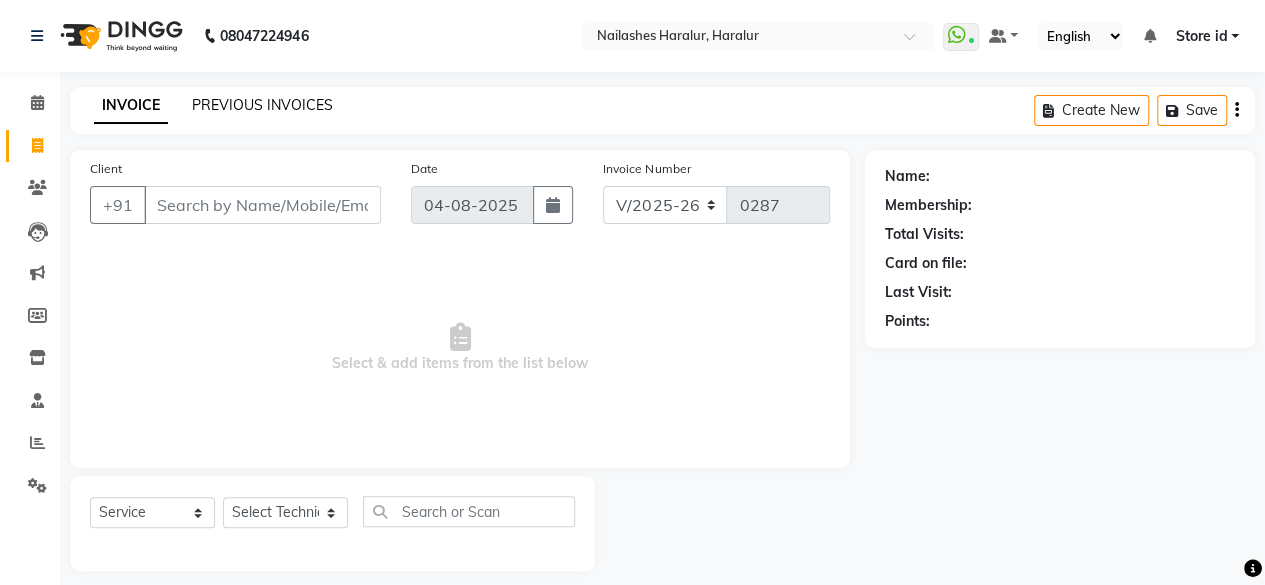 click on "PREVIOUS INVOICES" 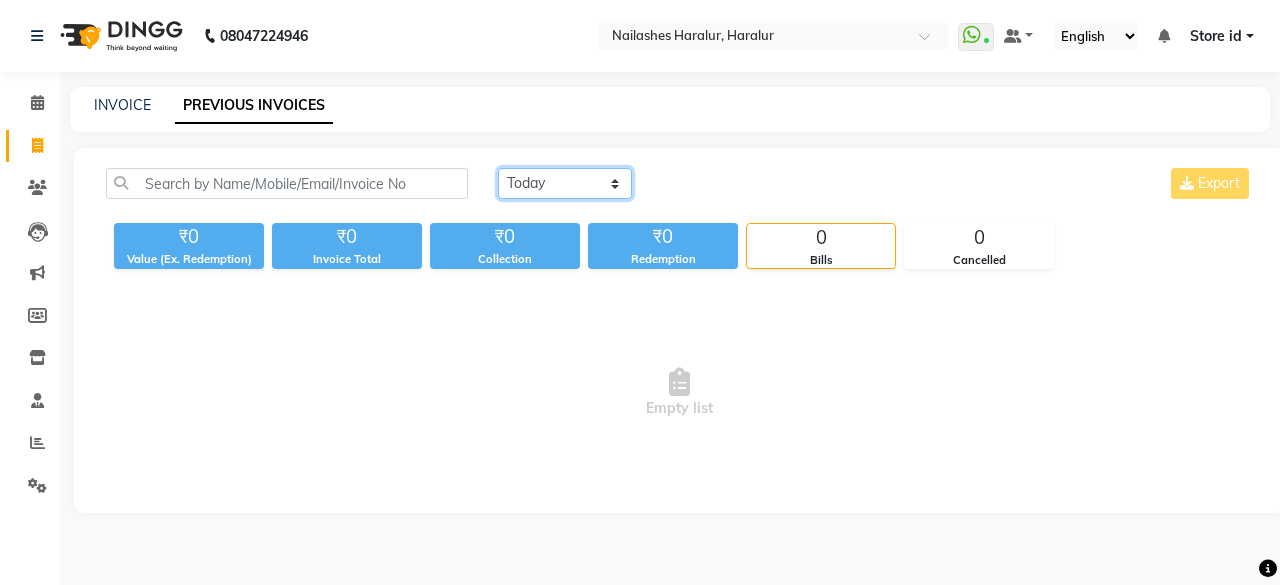 click on "Today Yesterday Custom Range" 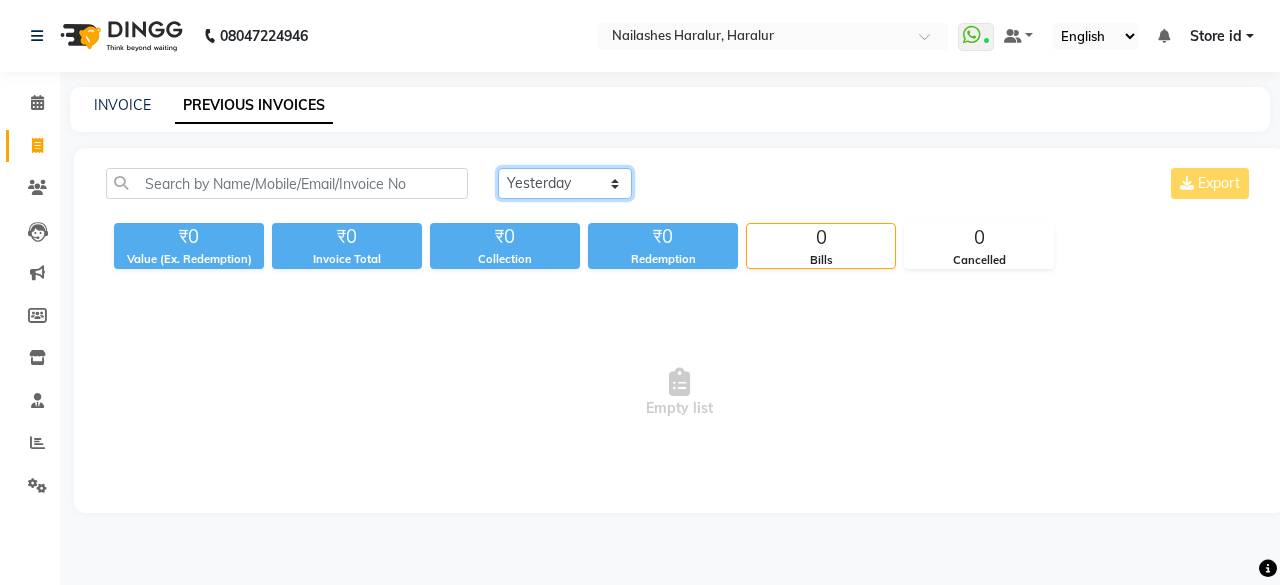 click on "Today Yesterday Custom Range" 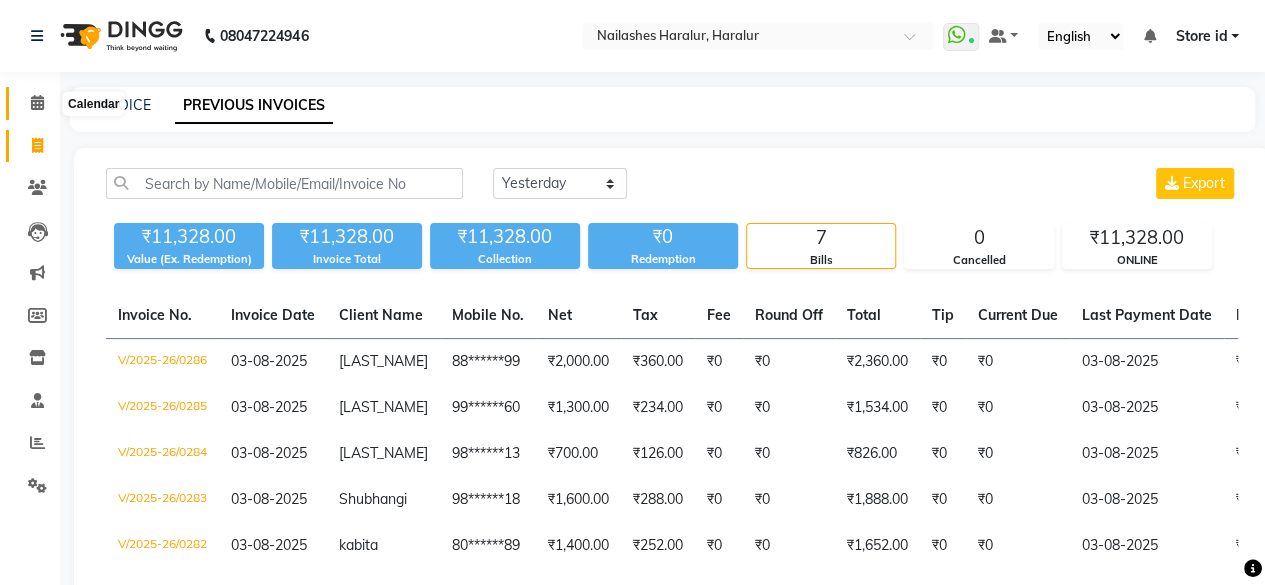 click 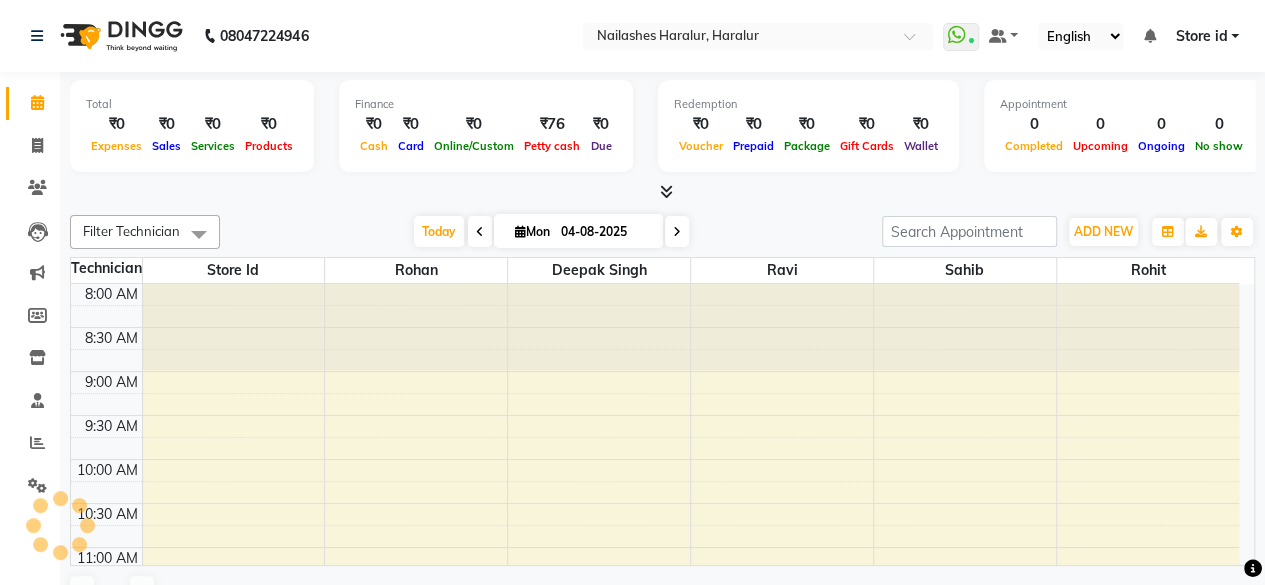 scroll, scrollTop: 0, scrollLeft: 0, axis: both 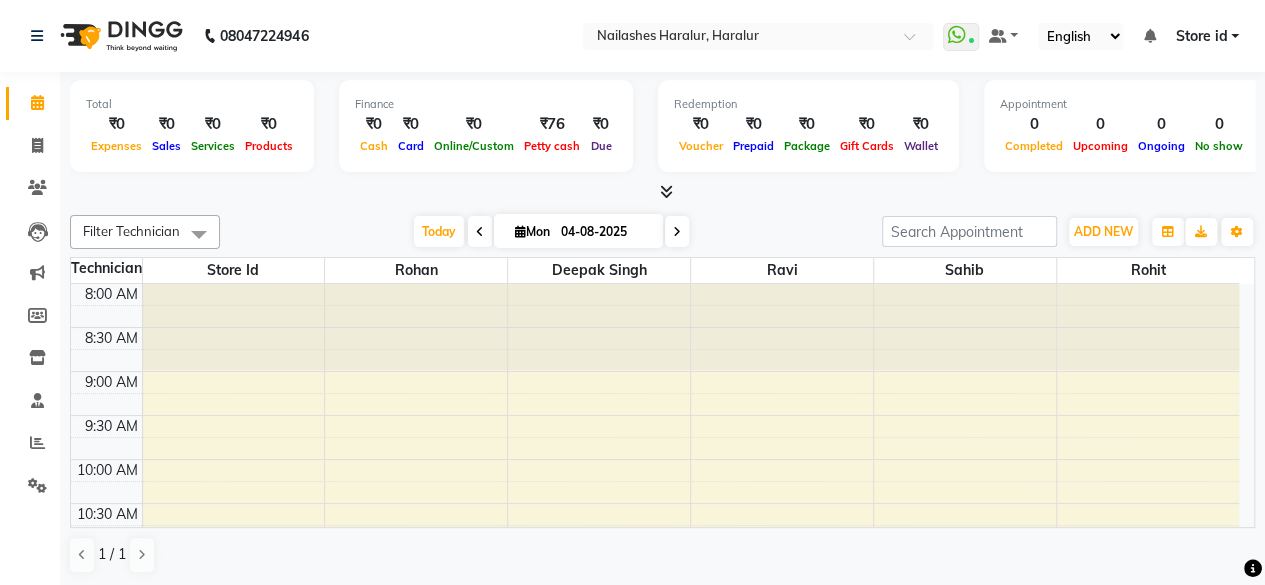 click at bounding box center (480, 231) 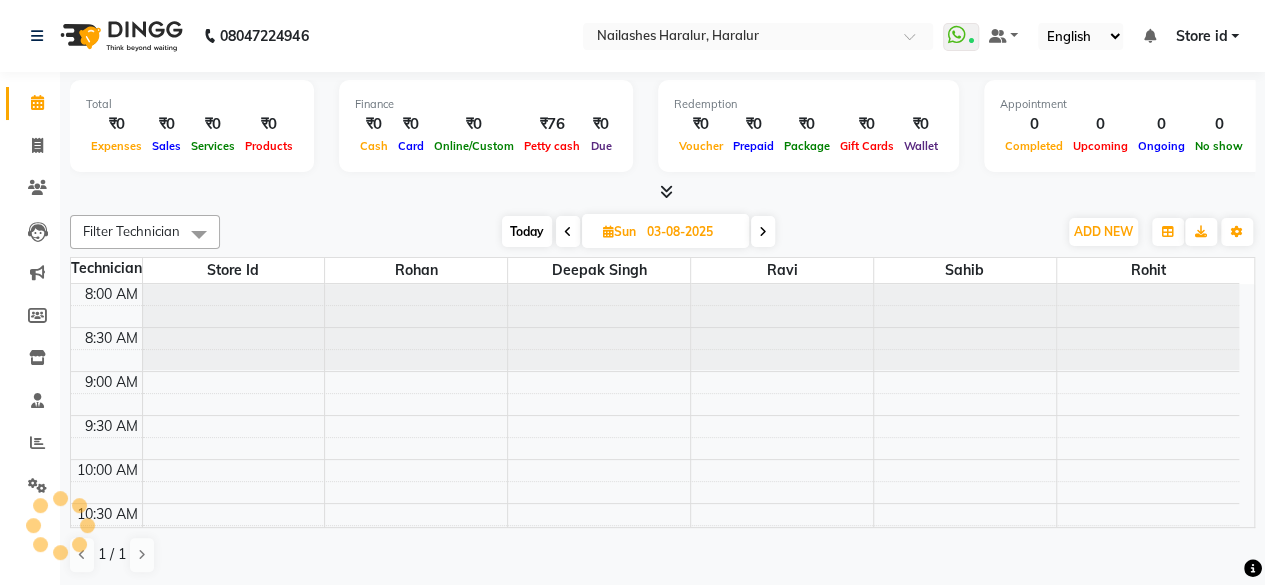scroll, scrollTop: 521, scrollLeft: 0, axis: vertical 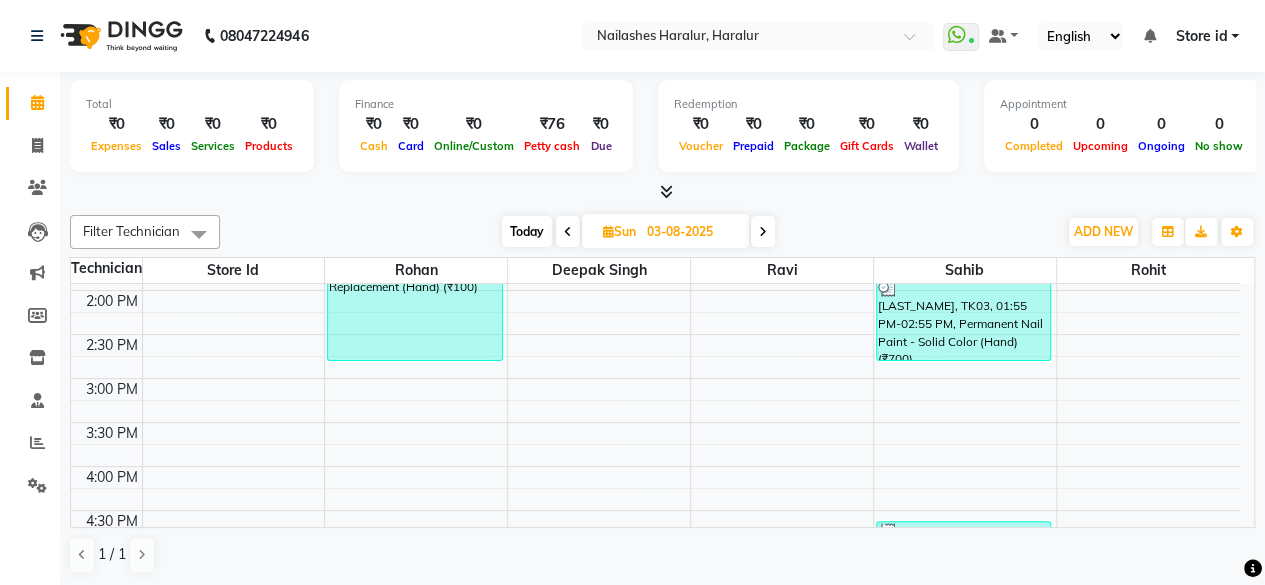 click at bounding box center [568, 231] 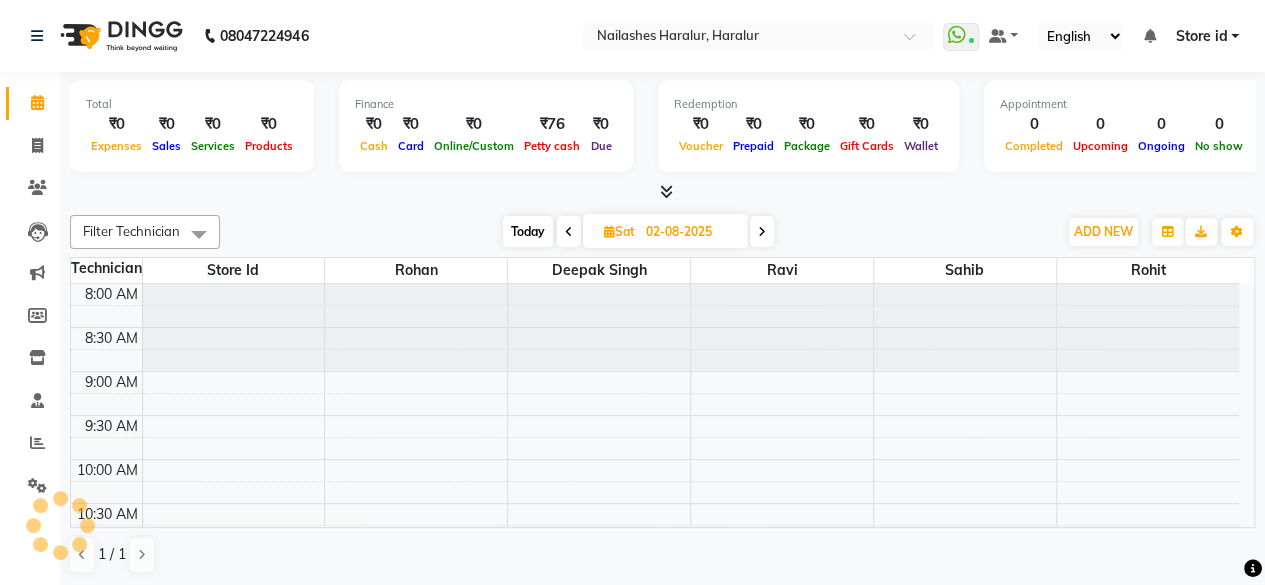scroll, scrollTop: 521, scrollLeft: 0, axis: vertical 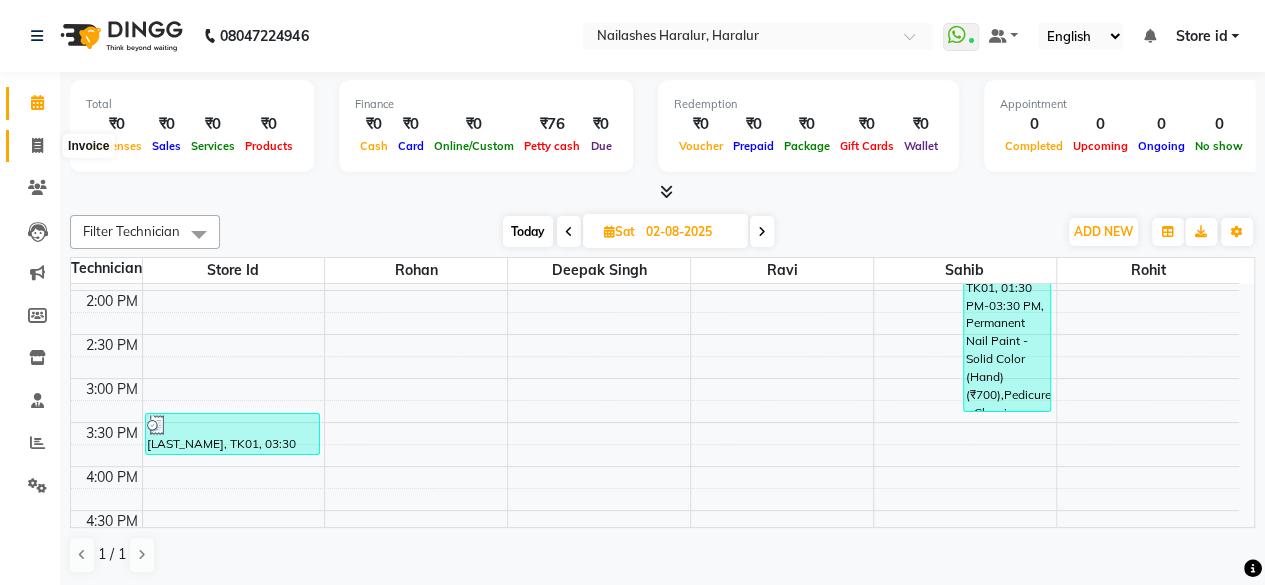 click 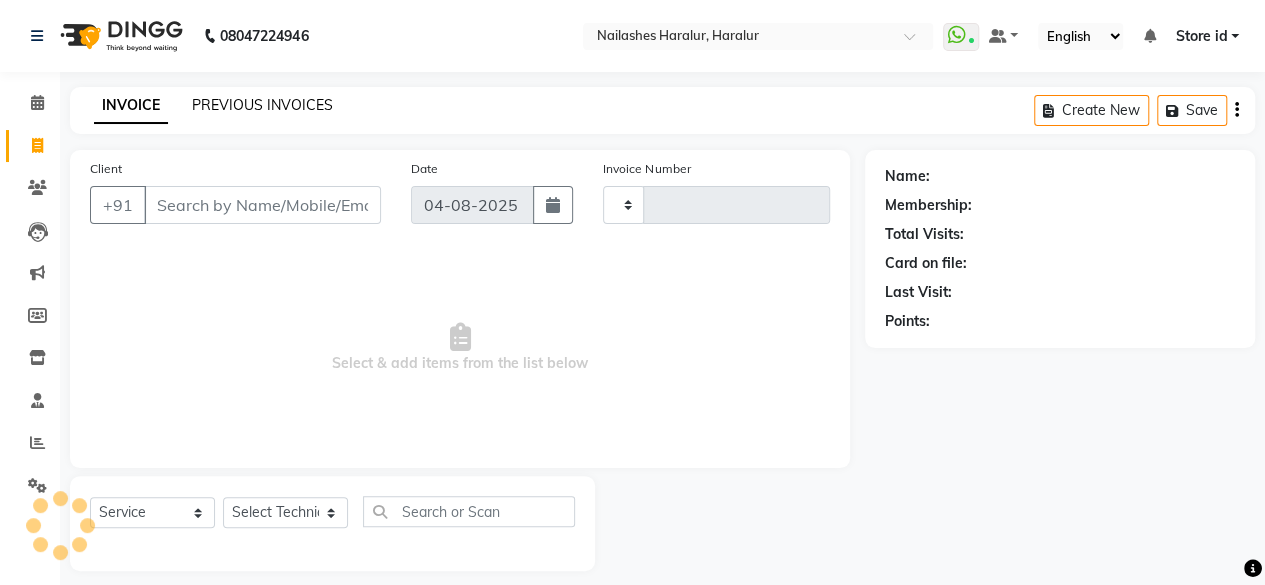 type on "0287" 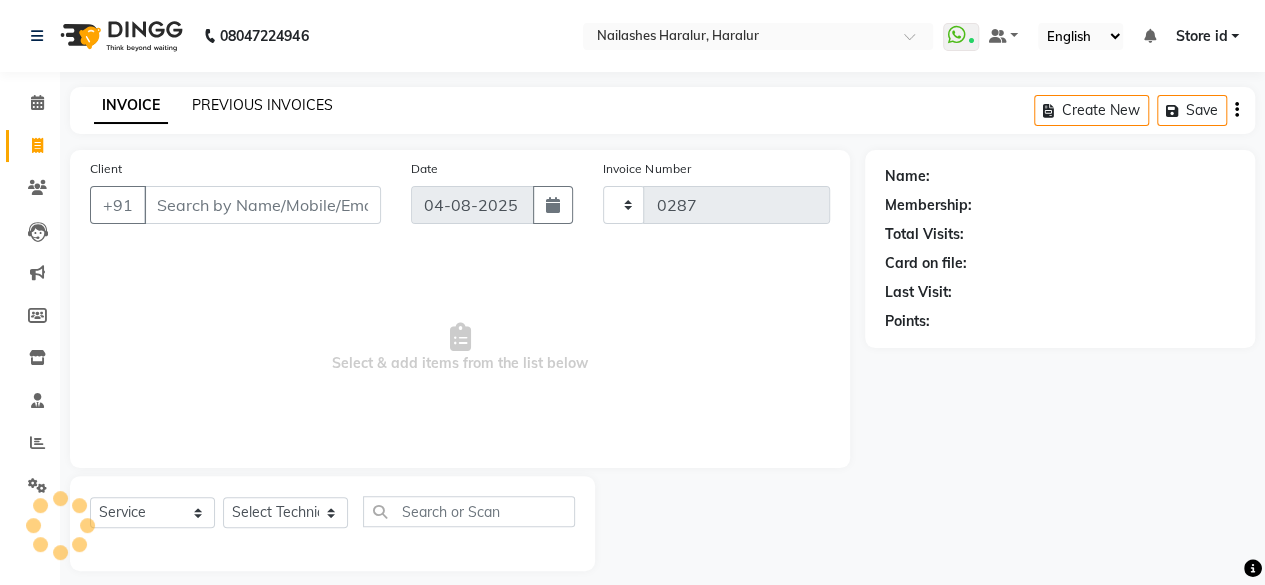 select on "8259" 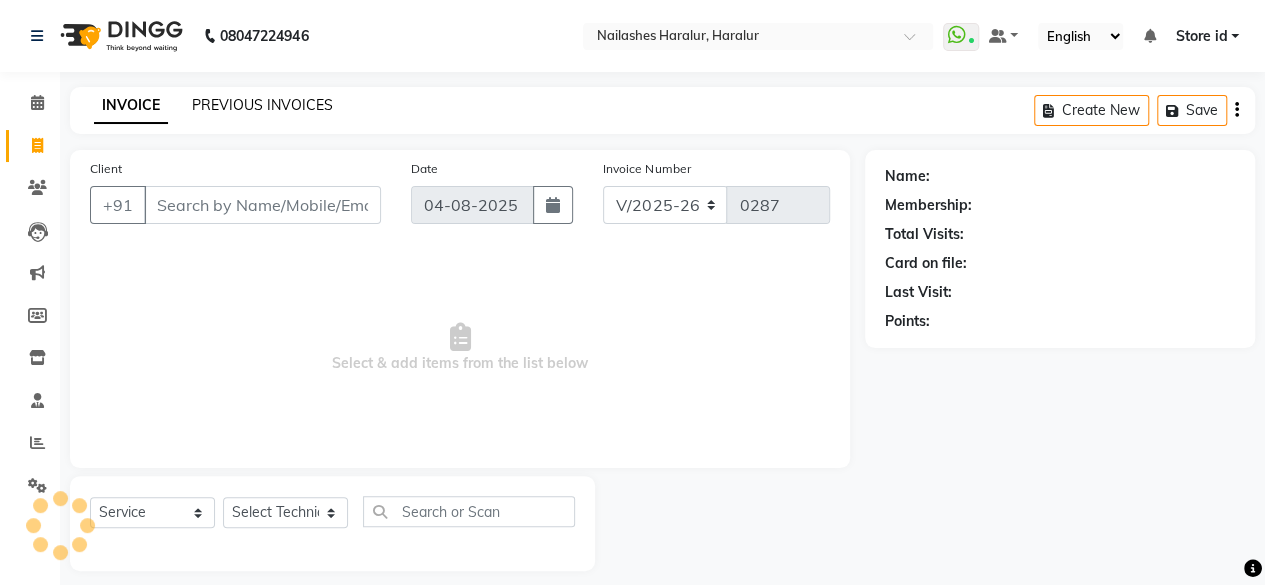 click on "PREVIOUS INVOICES" 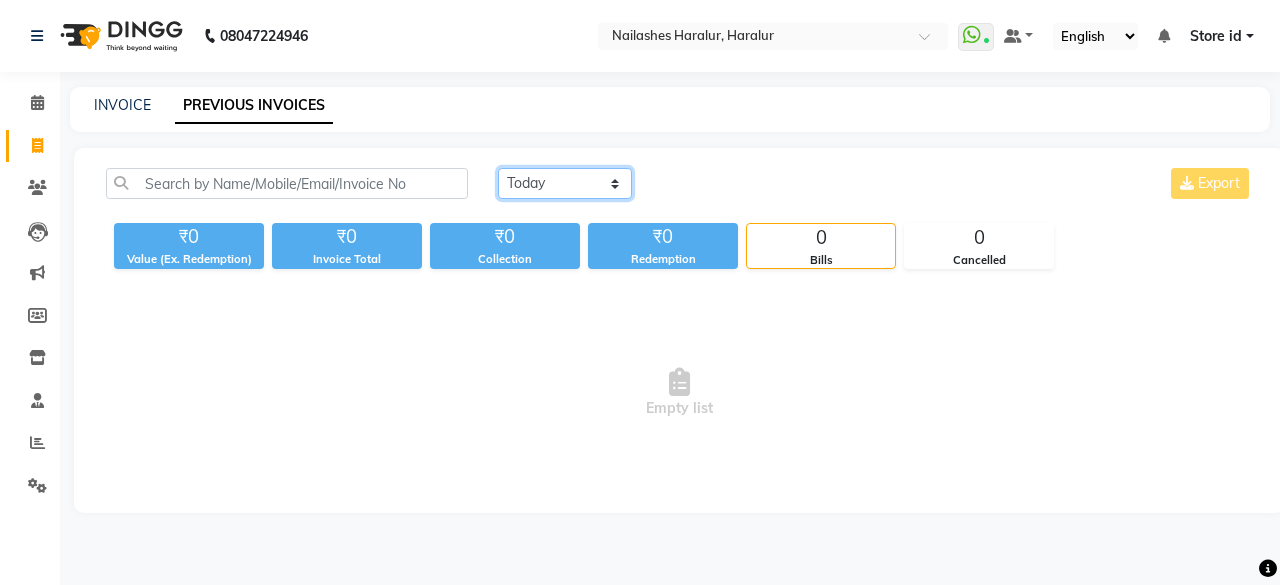 click on "Today Yesterday Custom Range" 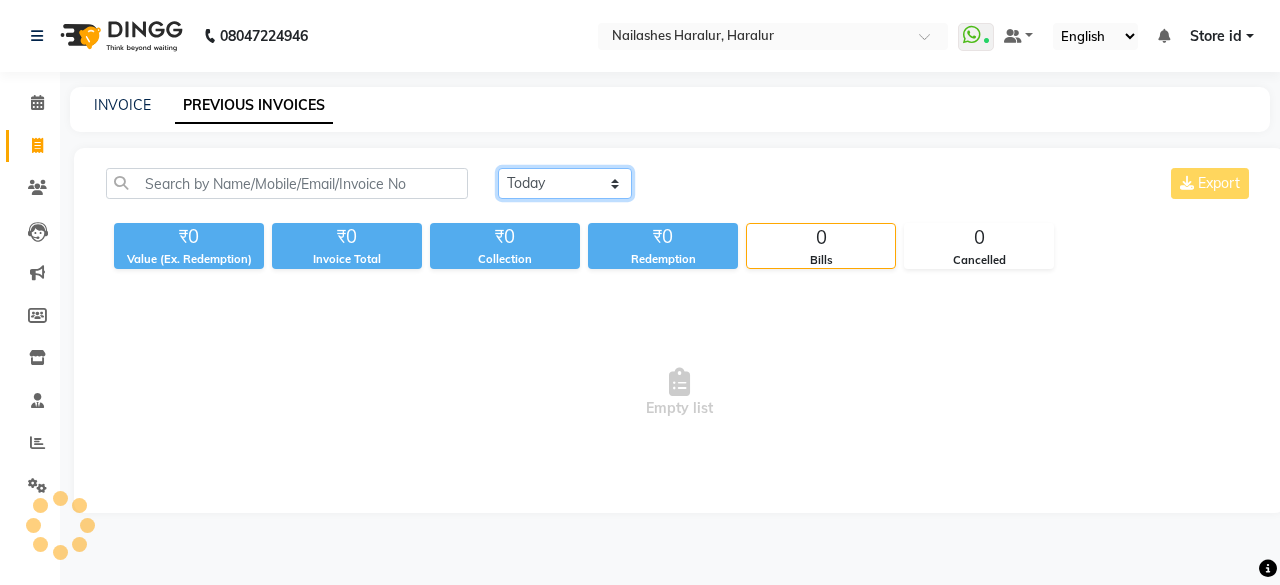 select on "yesterday" 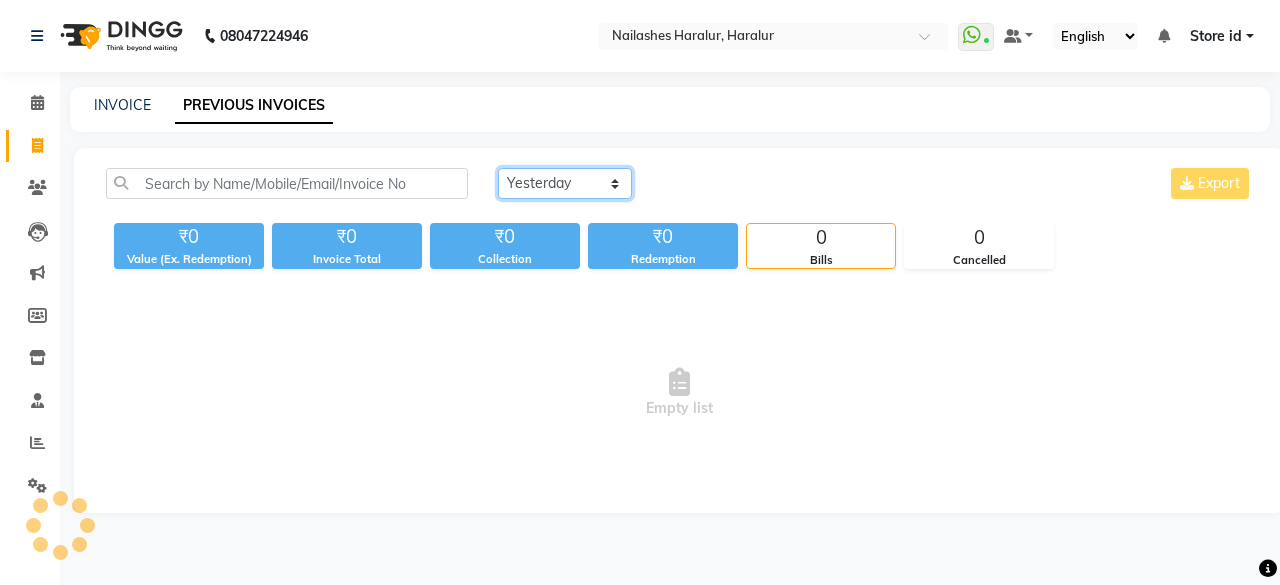 click on "Today Yesterday Custom Range" 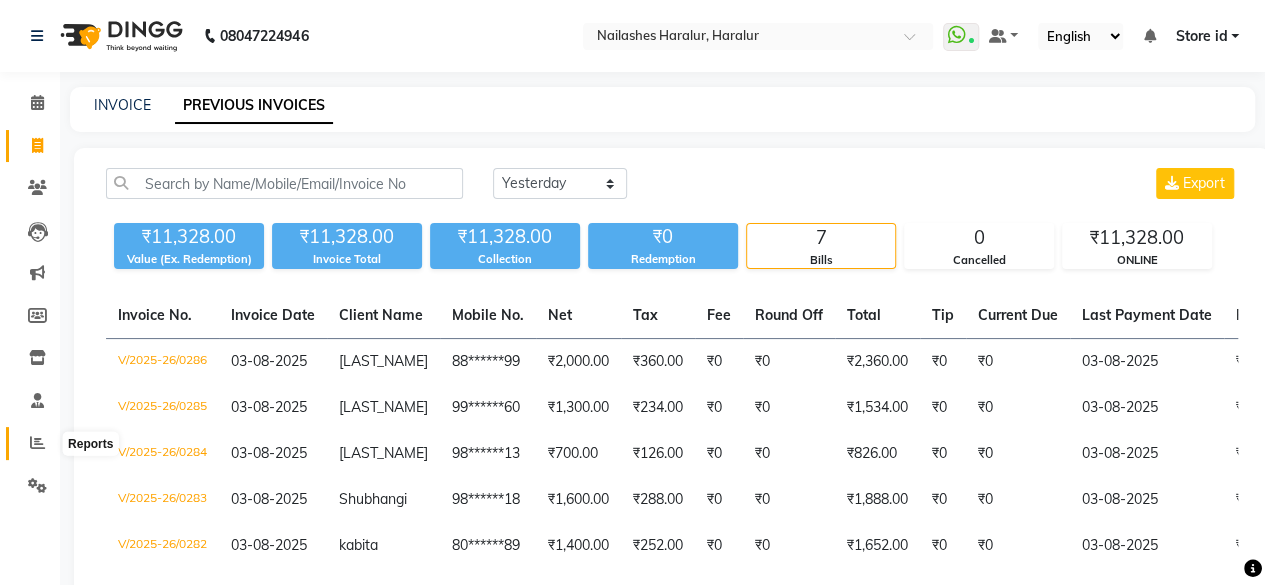 click 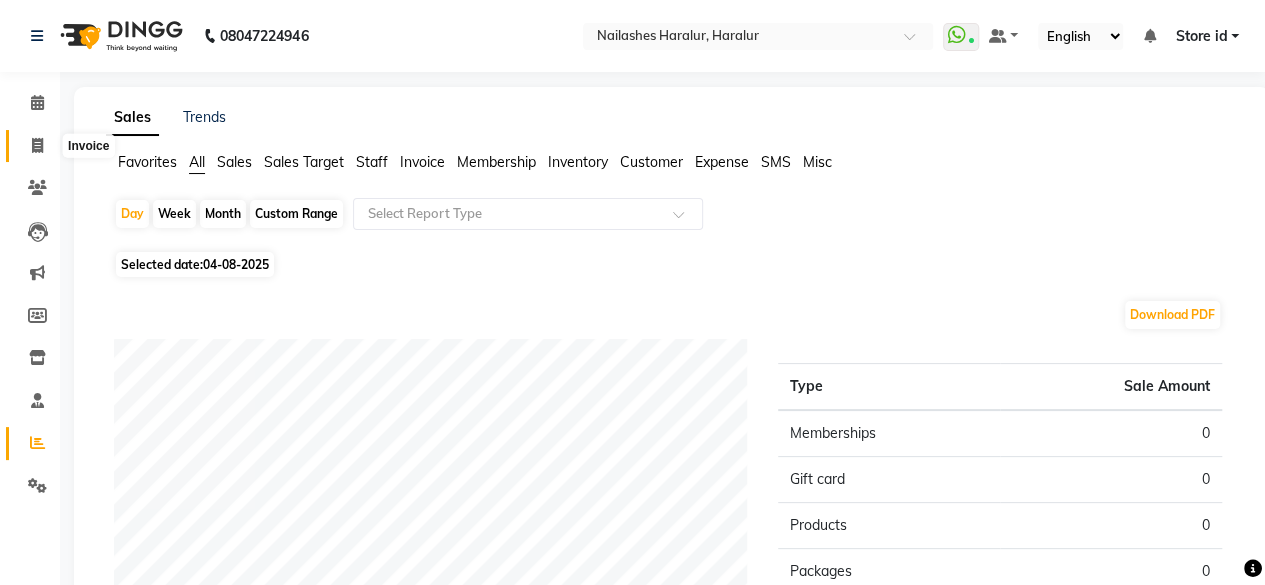 click 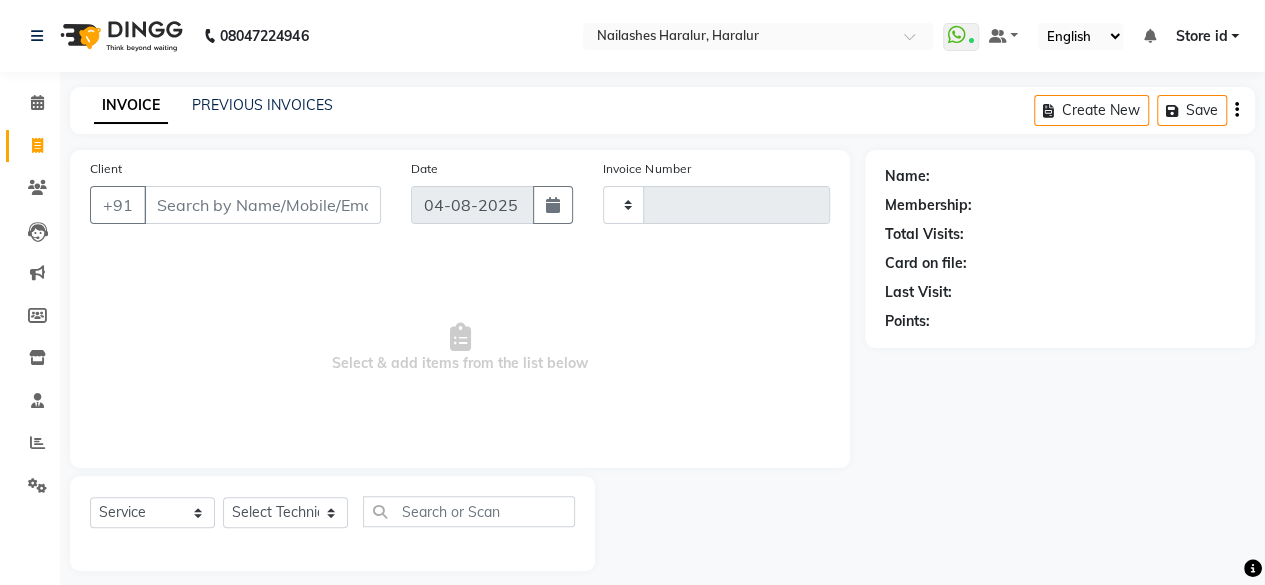 scroll, scrollTop: 15, scrollLeft: 0, axis: vertical 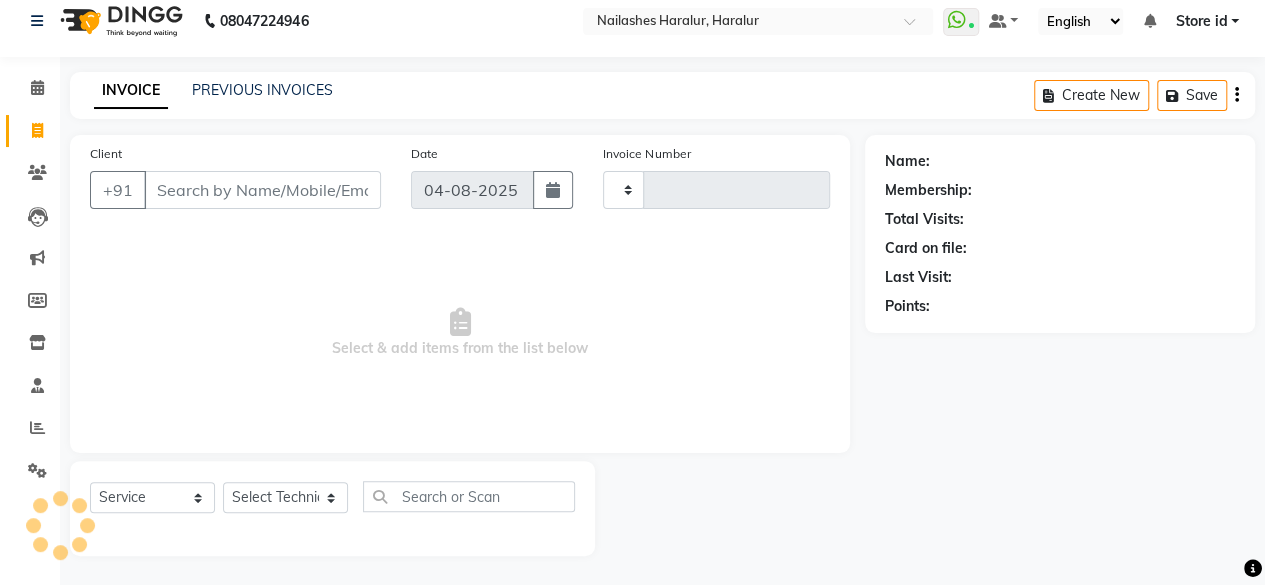 type on "0287" 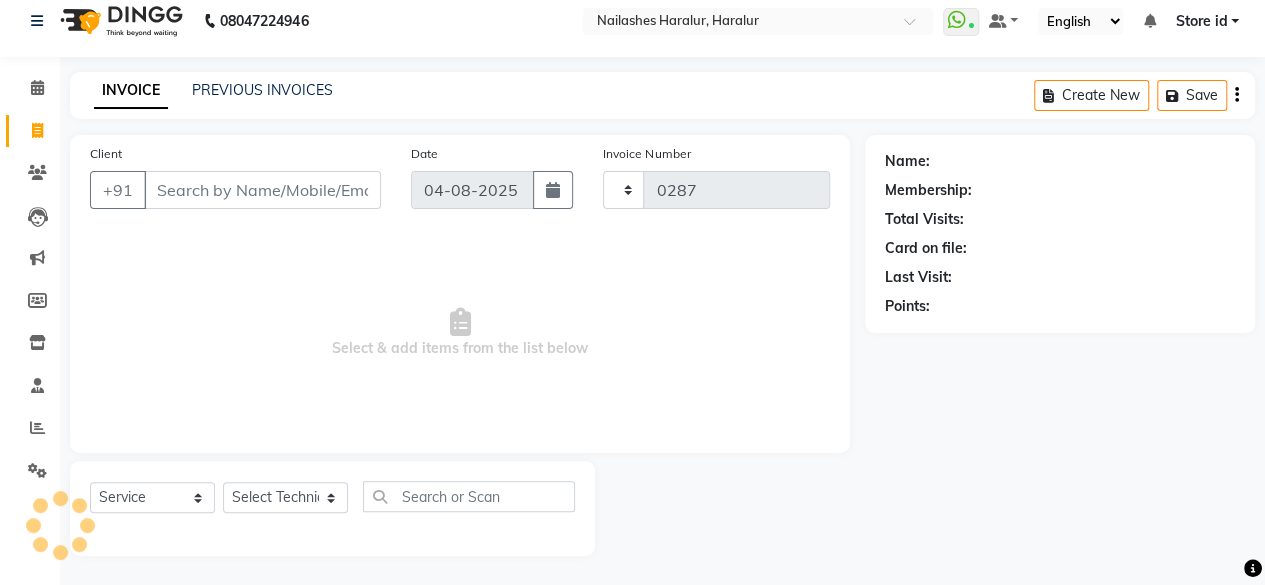 select on "8259" 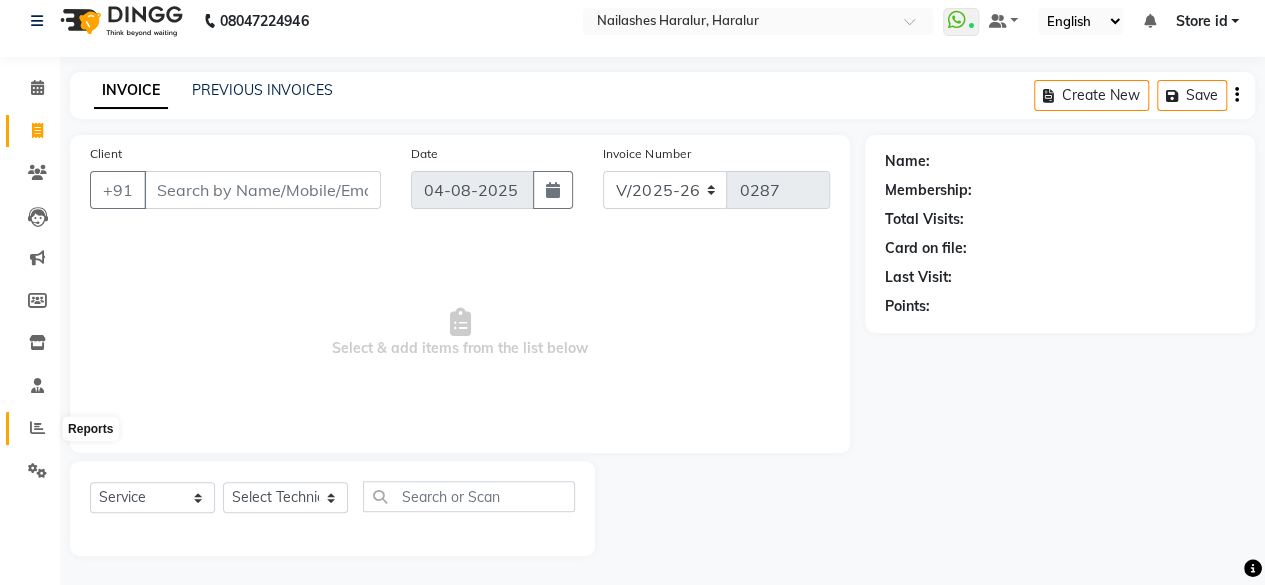 click 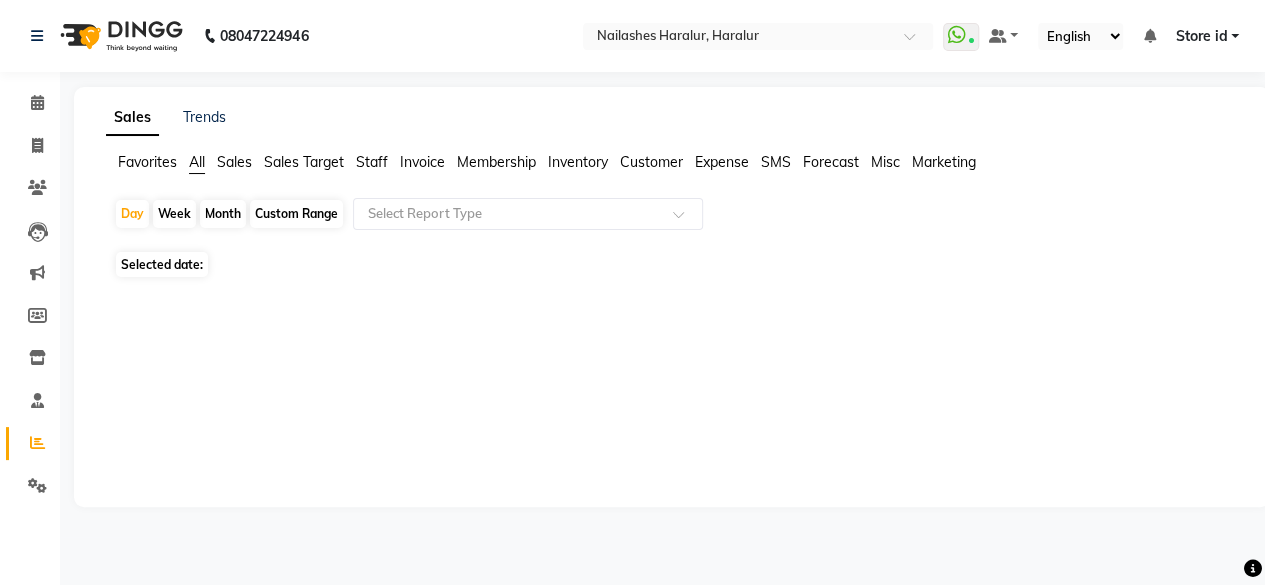 scroll, scrollTop: 0, scrollLeft: 0, axis: both 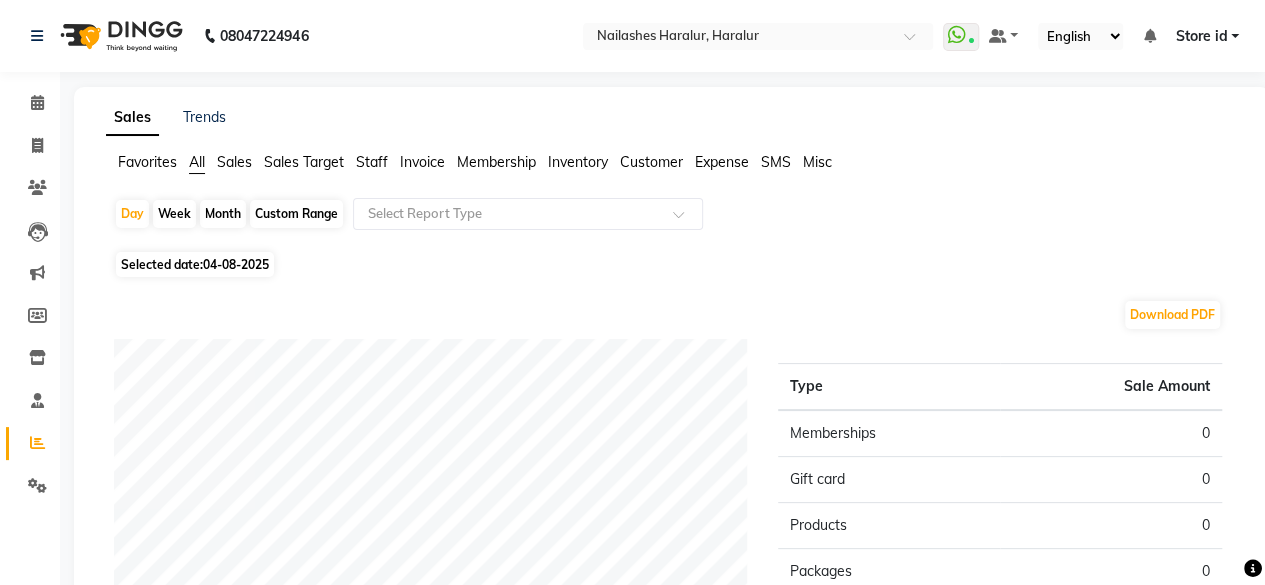 click on "Custom Range" 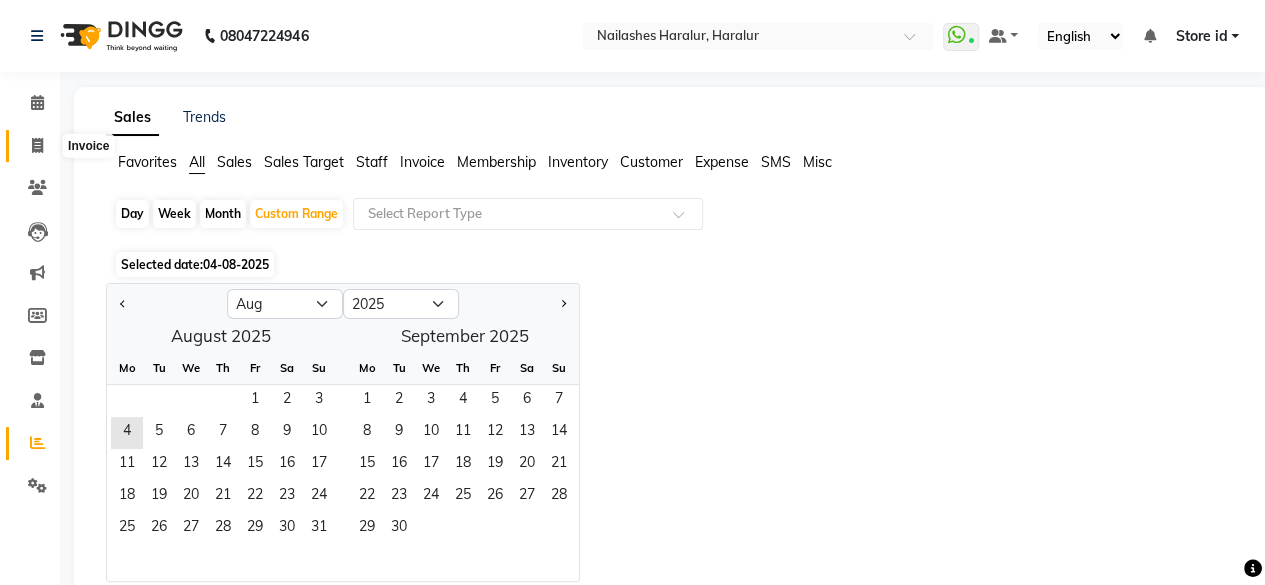 click 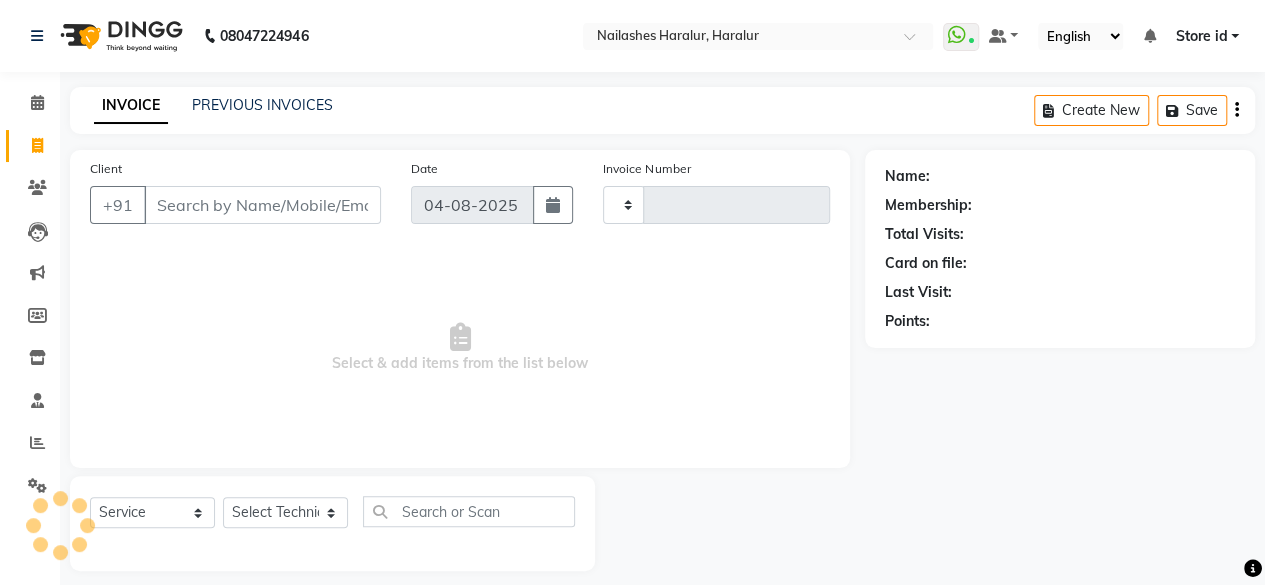 scroll, scrollTop: 15, scrollLeft: 0, axis: vertical 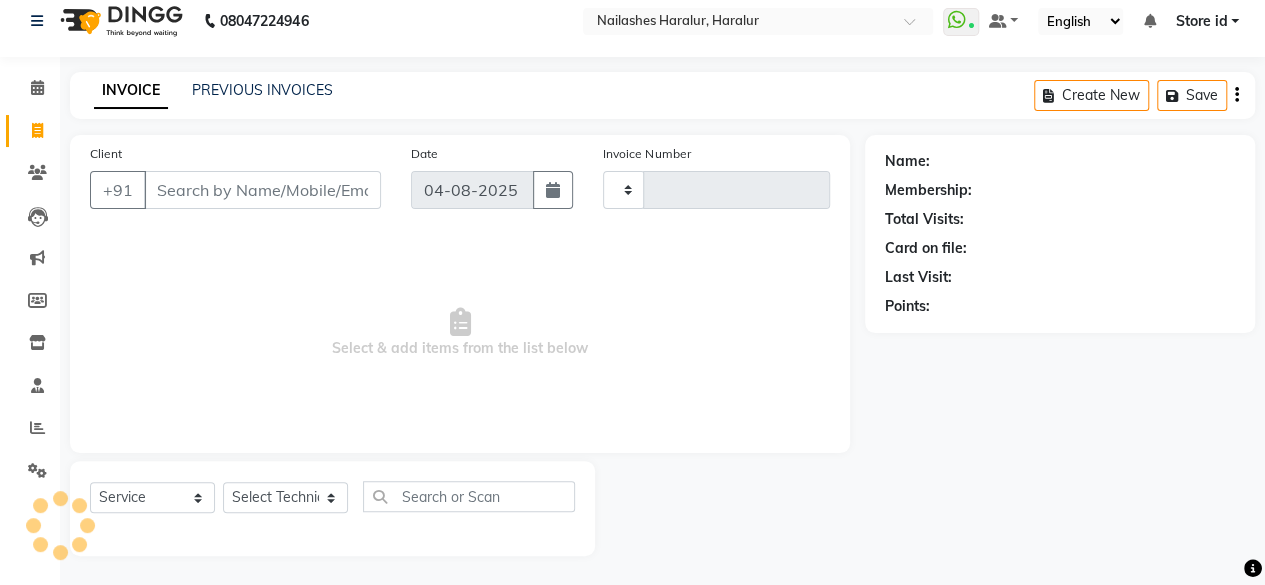 type on "0287" 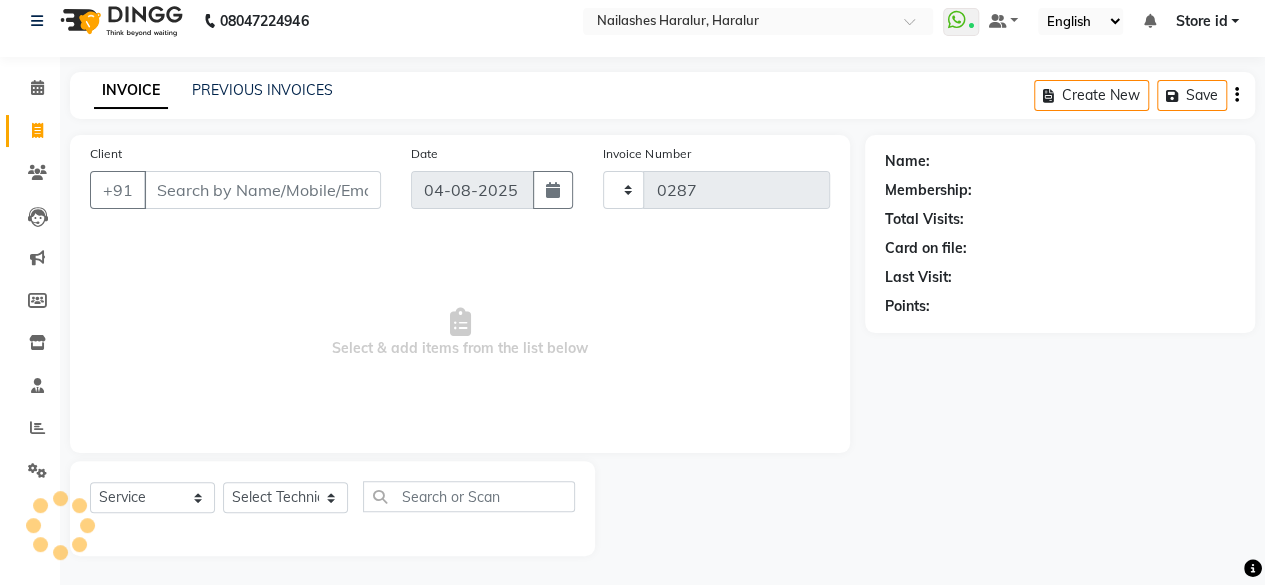 select on "8259" 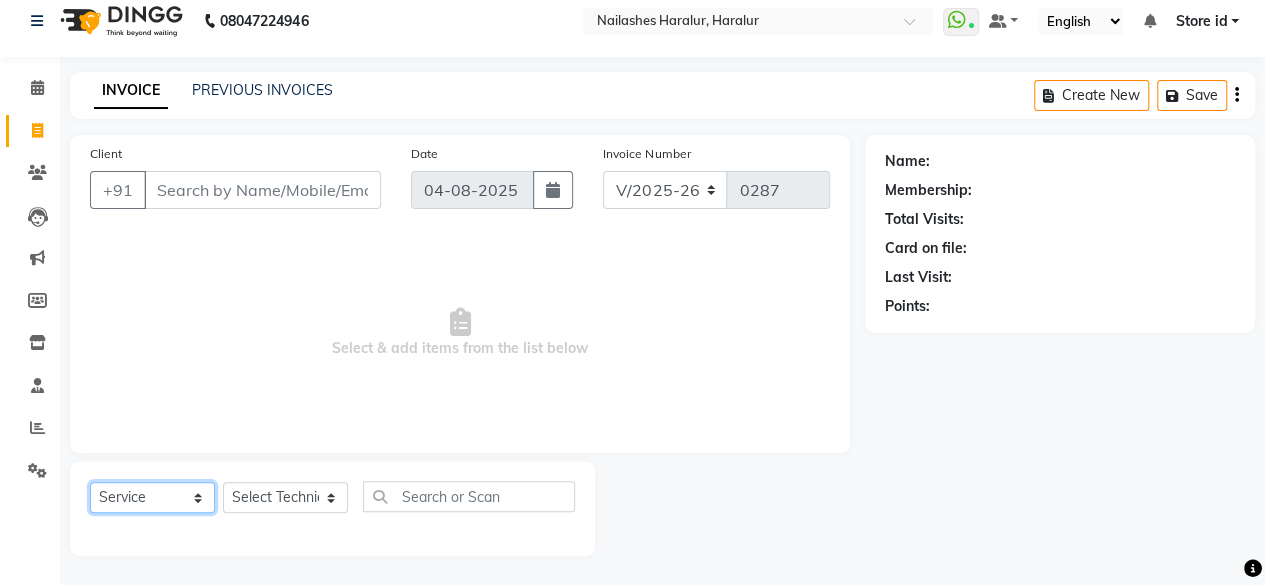 click on "Select  Service  Product  Membership  Package Voucher Prepaid Gift Card" 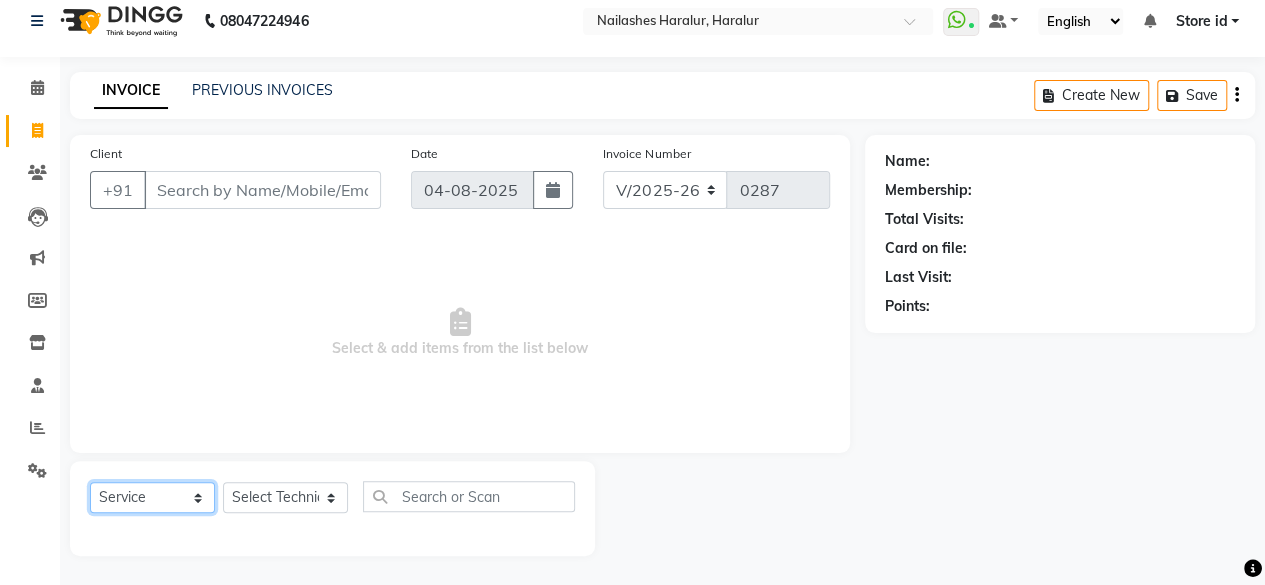 select on "V" 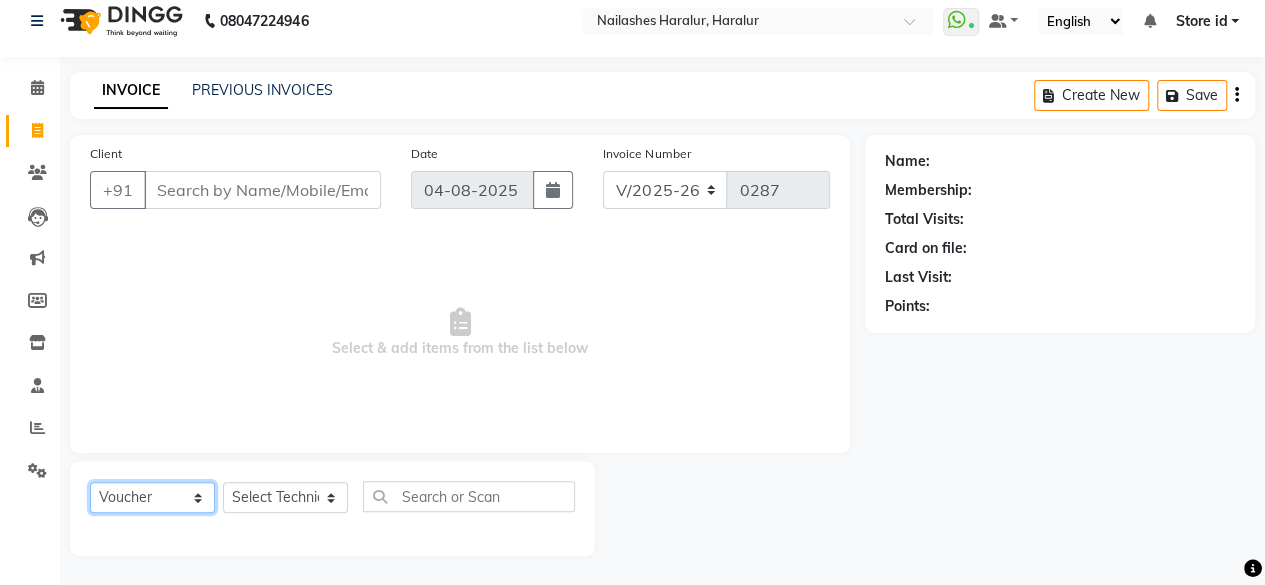 click on "Select  Service  Product  Membership  Package Voucher Prepaid Gift Card" 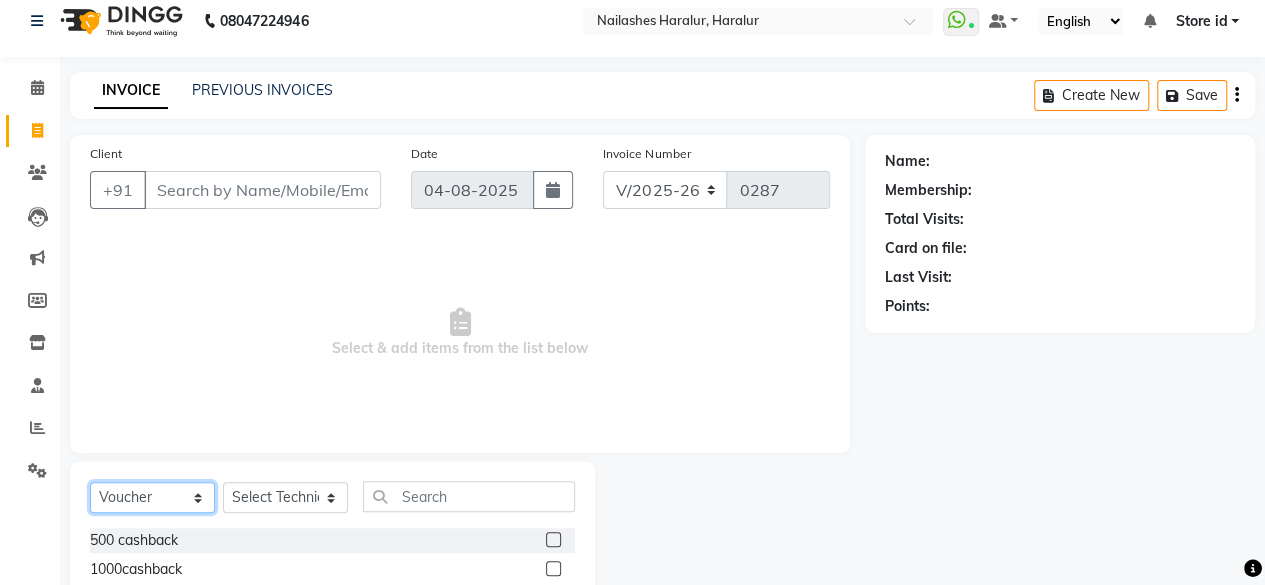 scroll, scrollTop: 102, scrollLeft: 0, axis: vertical 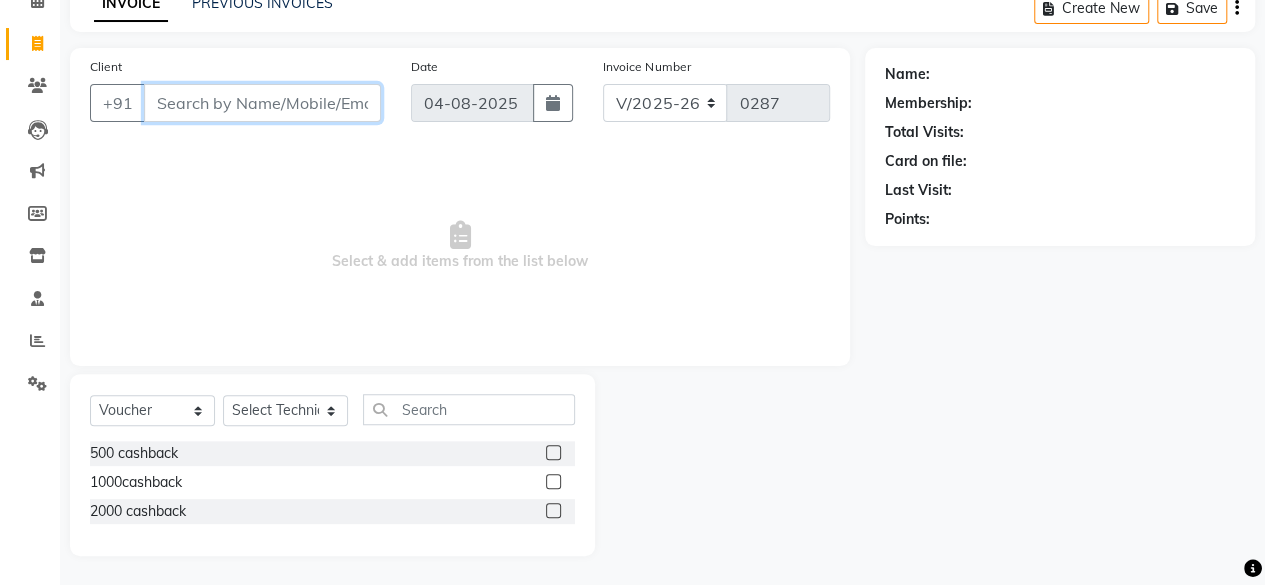 click on "Client" at bounding box center [262, 103] 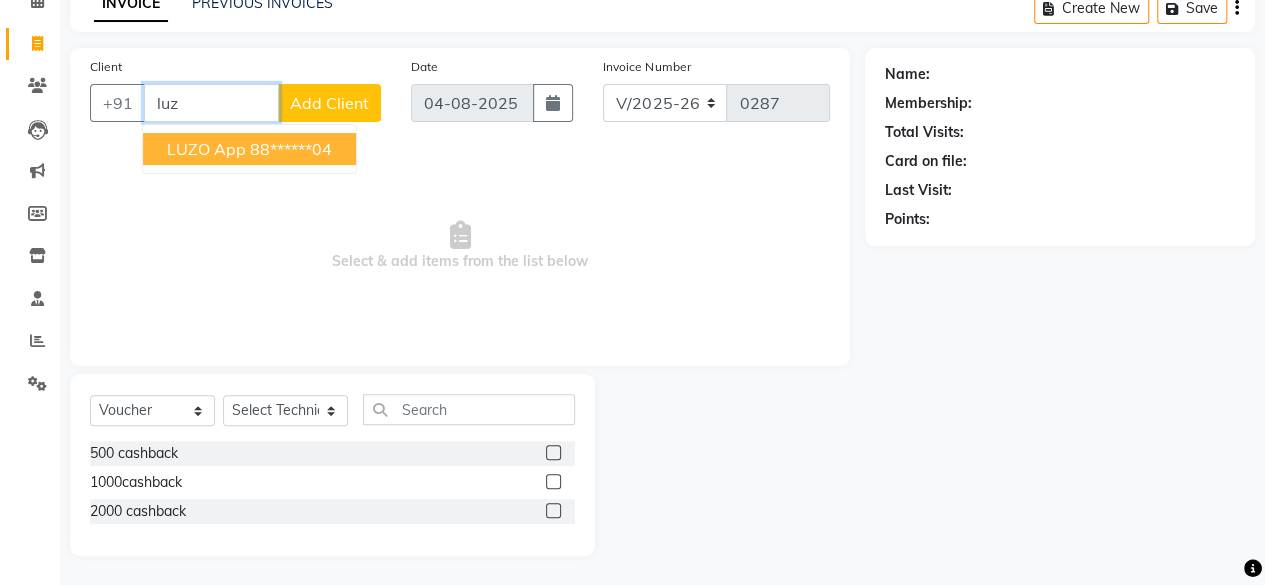 click on "88******04" at bounding box center [291, 149] 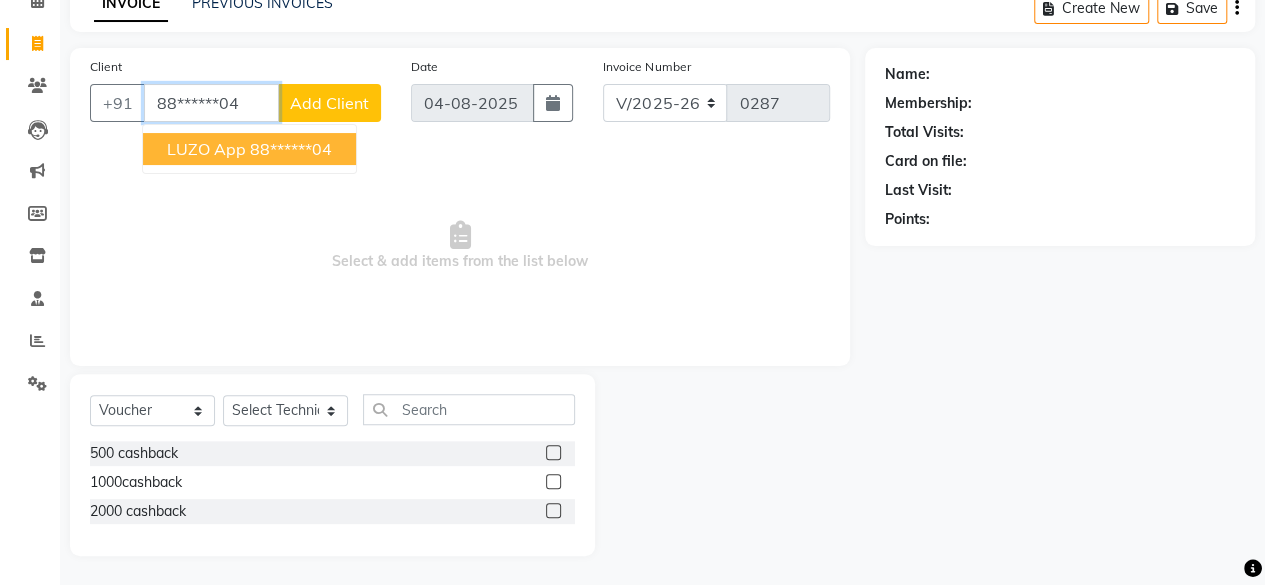 type on "88******04" 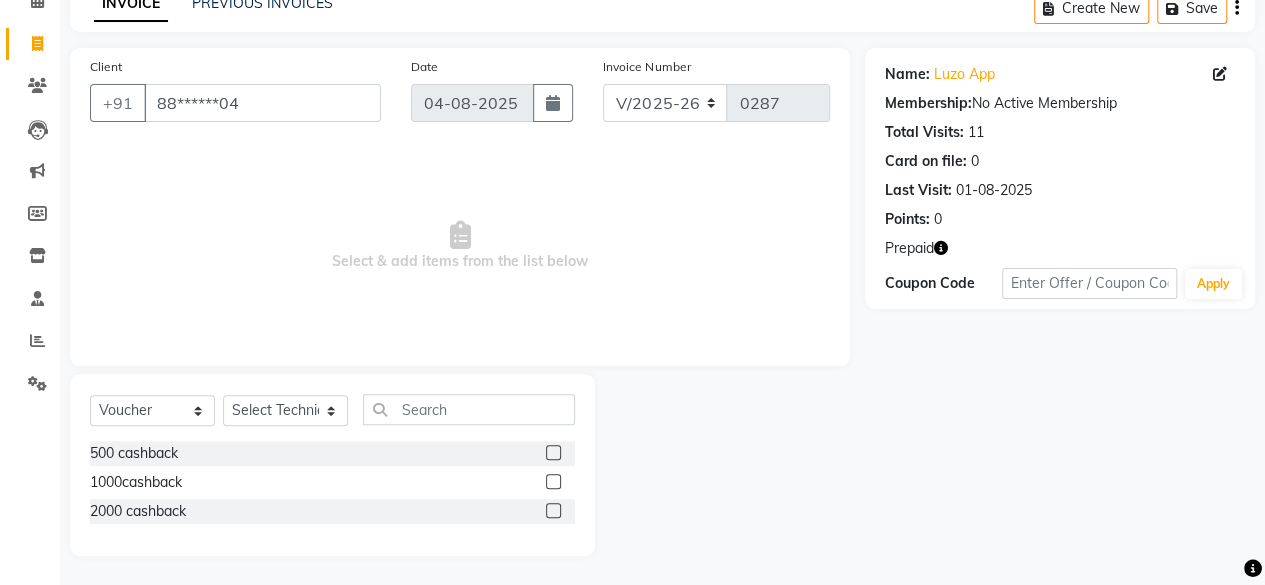 click 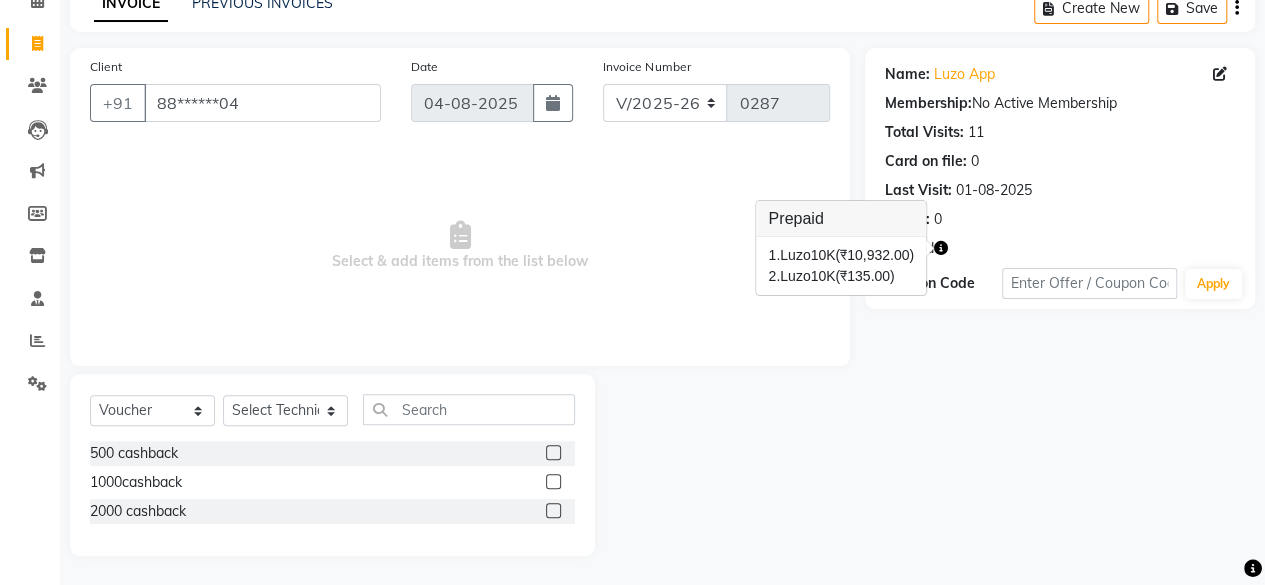 scroll, scrollTop: 0, scrollLeft: 0, axis: both 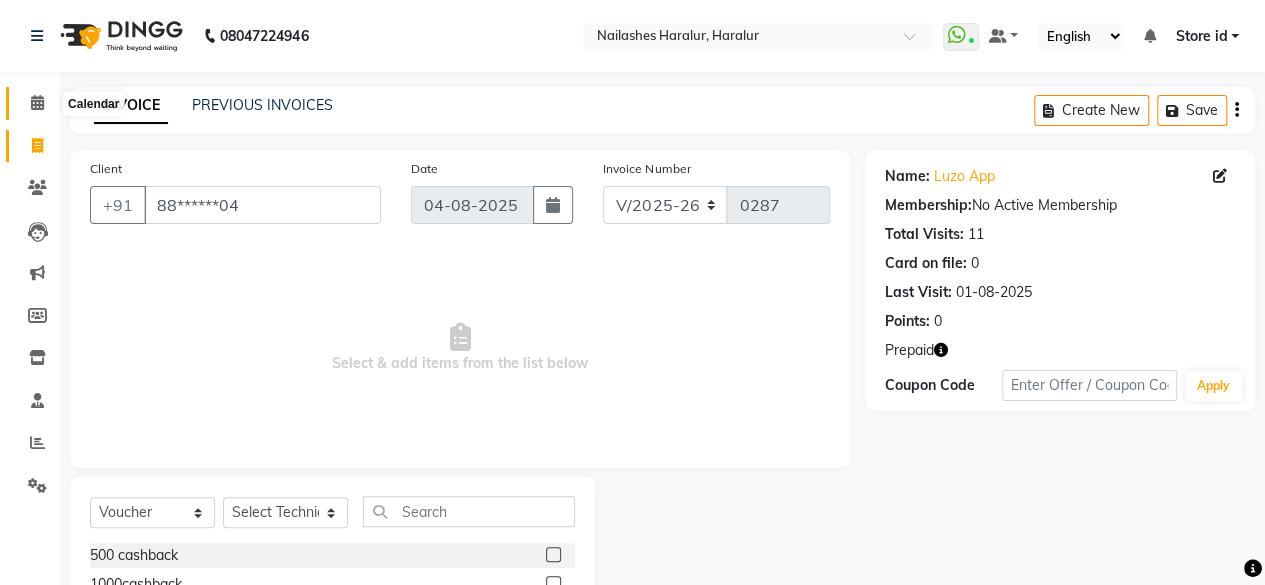 click 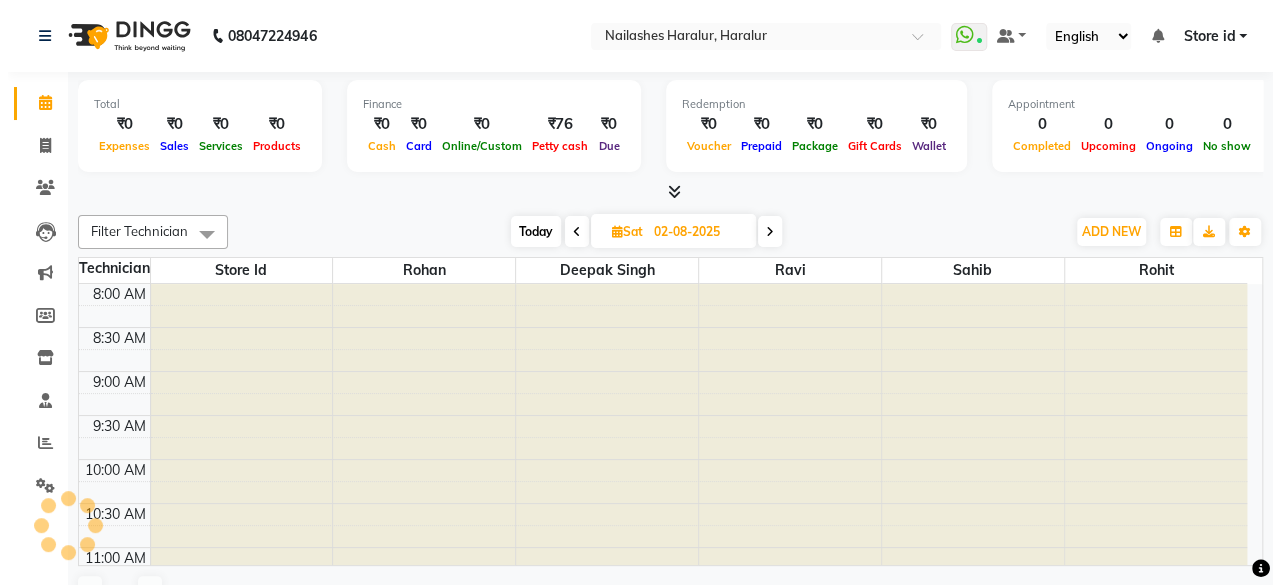 scroll, scrollTop: 0, scrollLeft: 0, axis: both 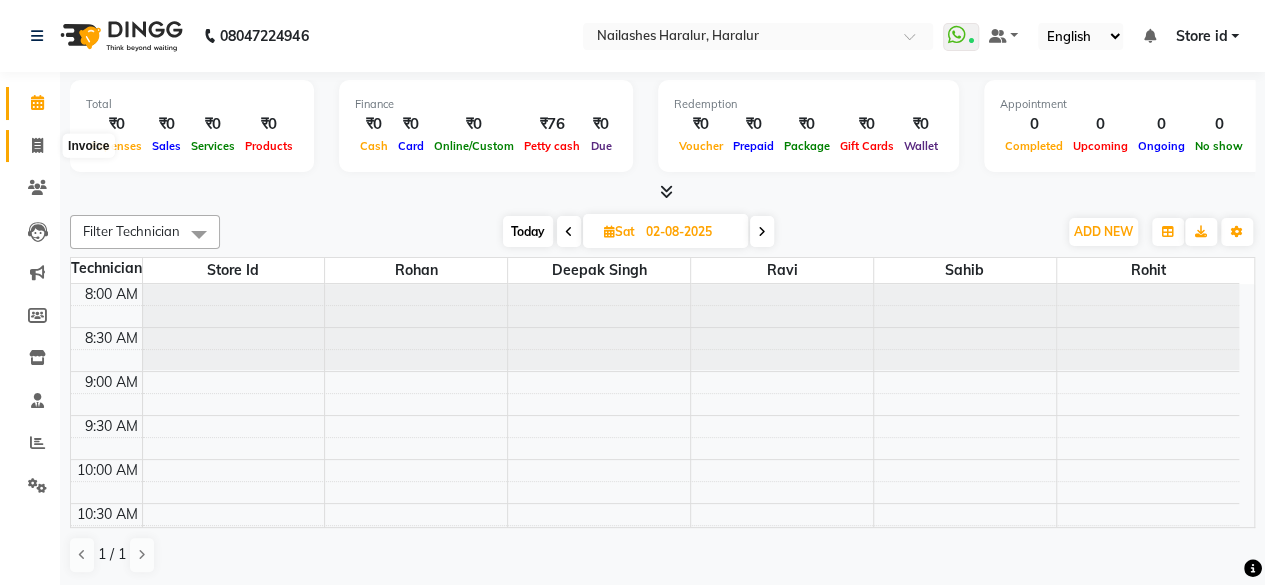click 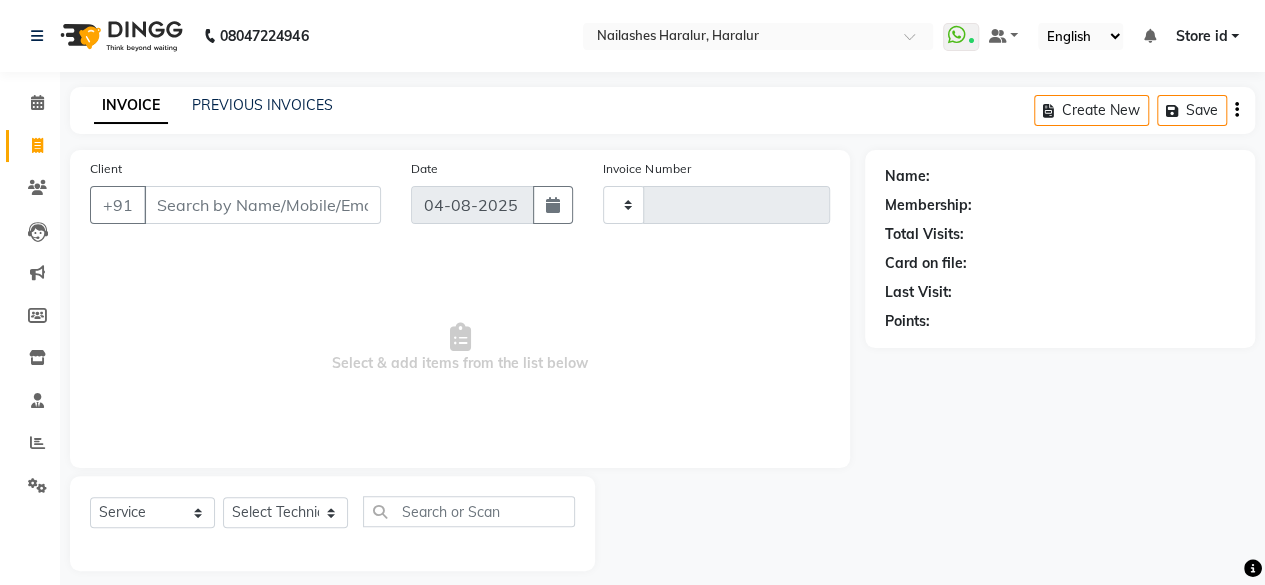 type on "0287" 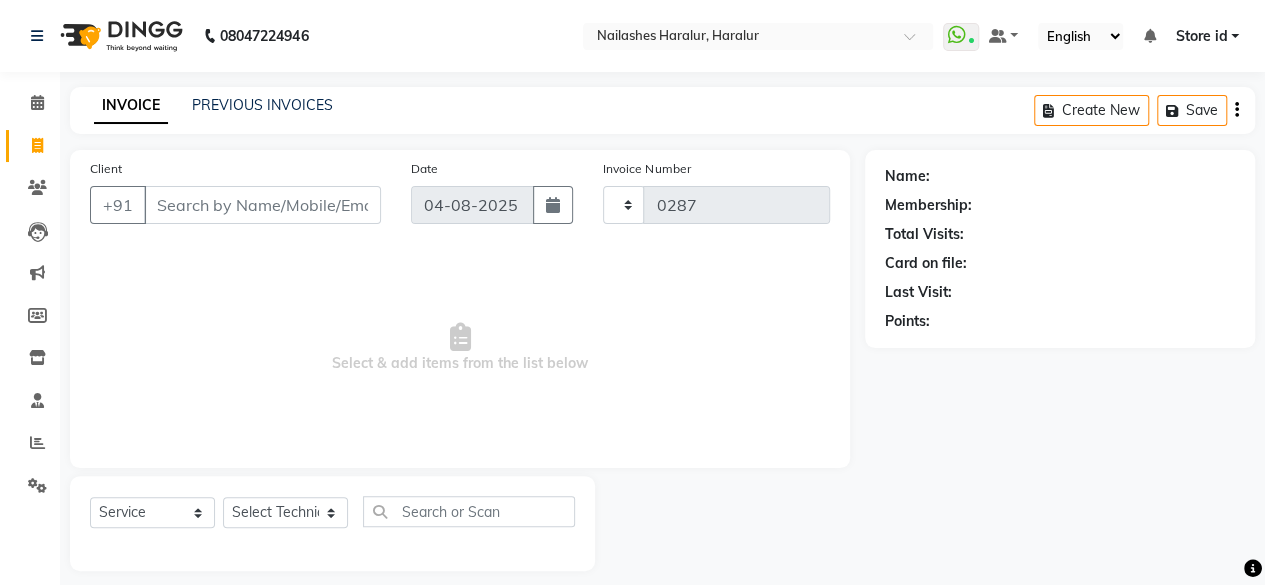 select on "8259" 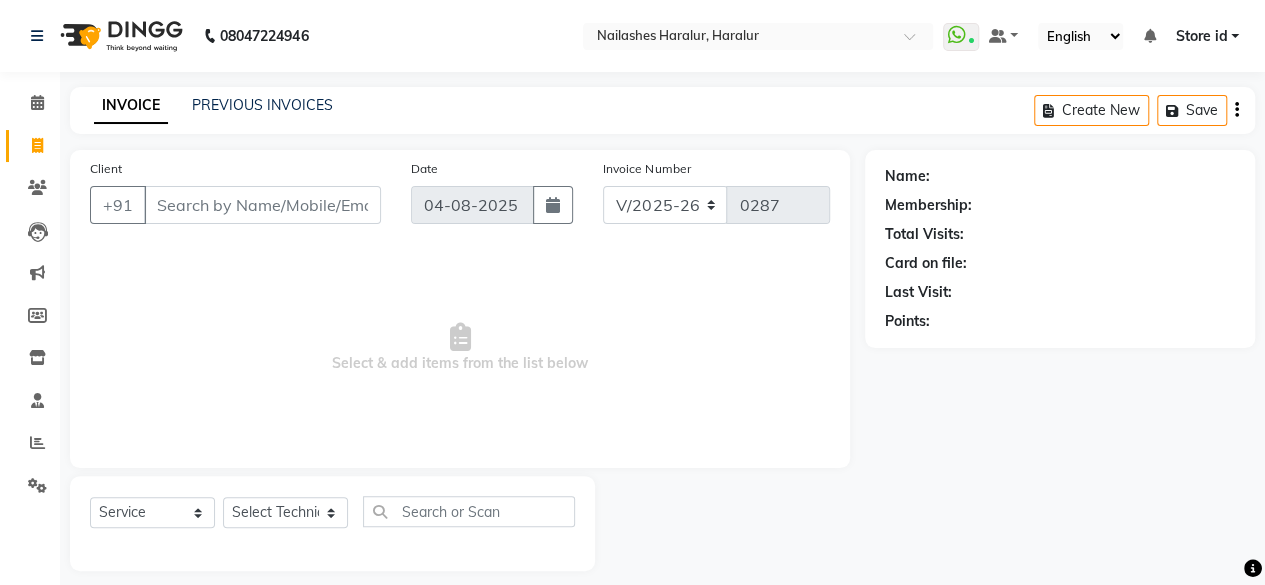 click on "Client" at bounding box center (262, 205) 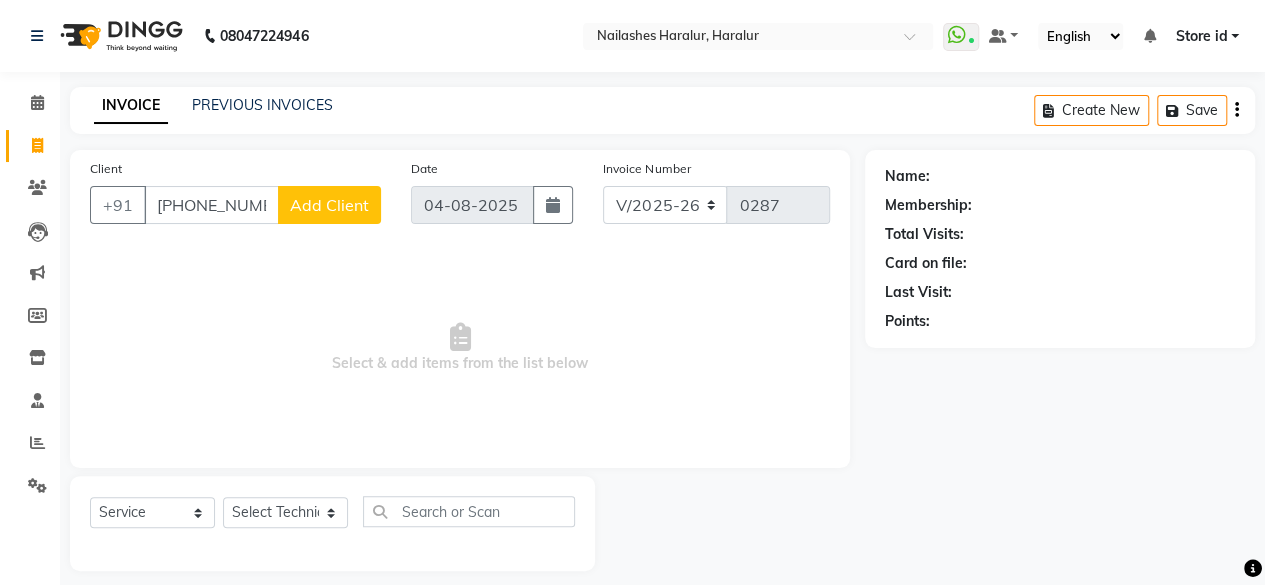 type on "[PHONE_NUMBER]" 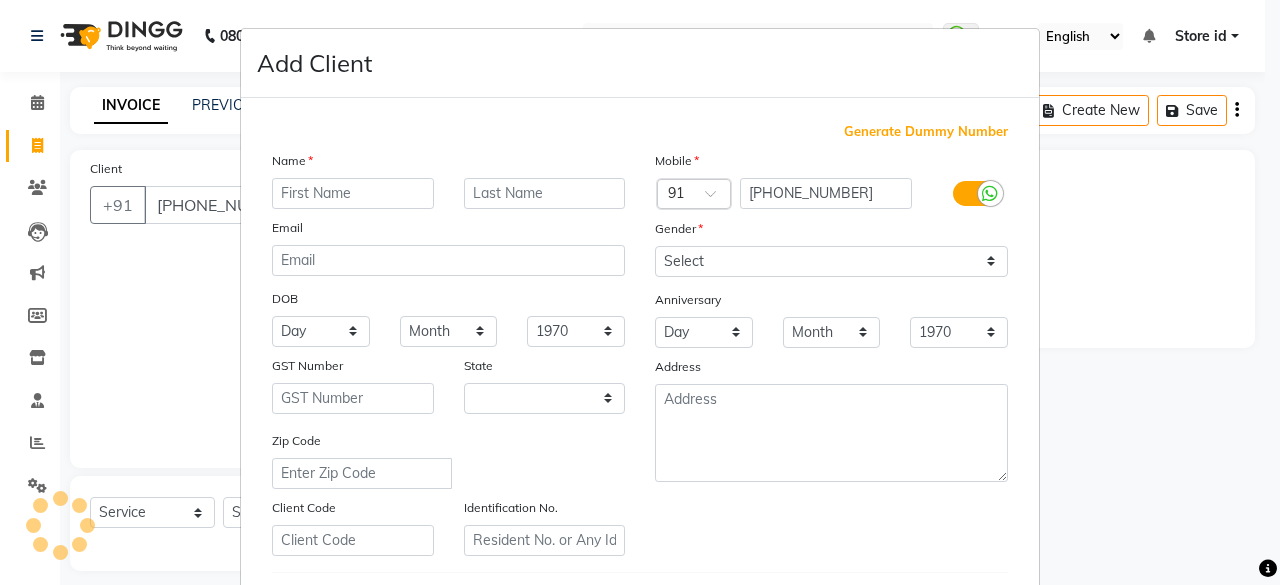 select on "21" 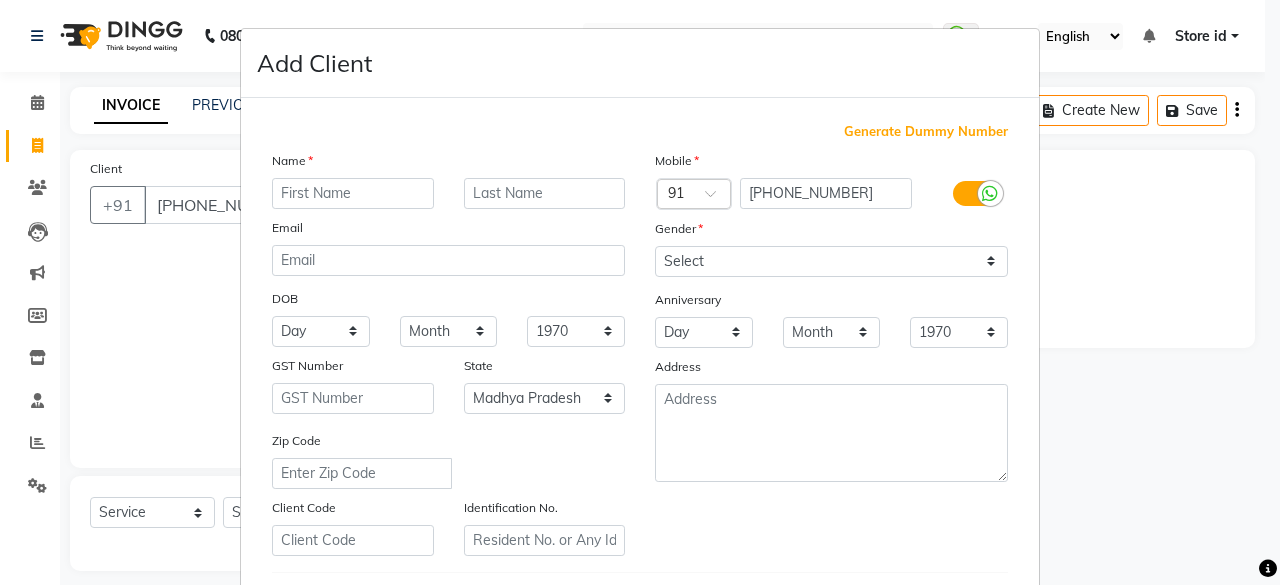 click on "Name" at bounding box center [289, 164] 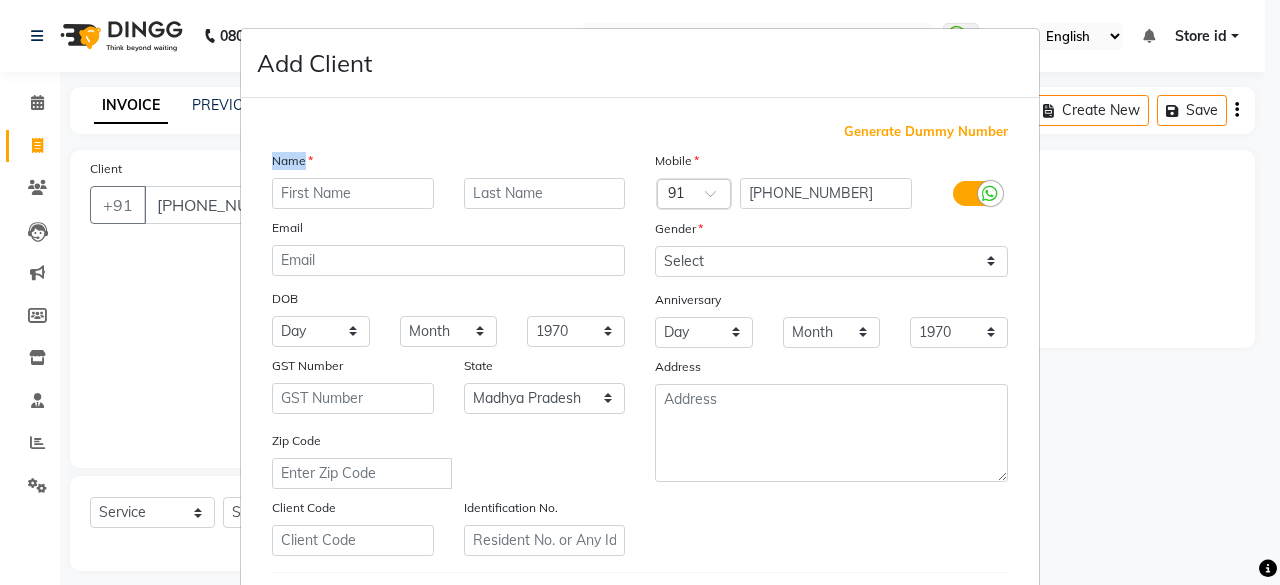 click on "Name" at bounding box center [289, 164] 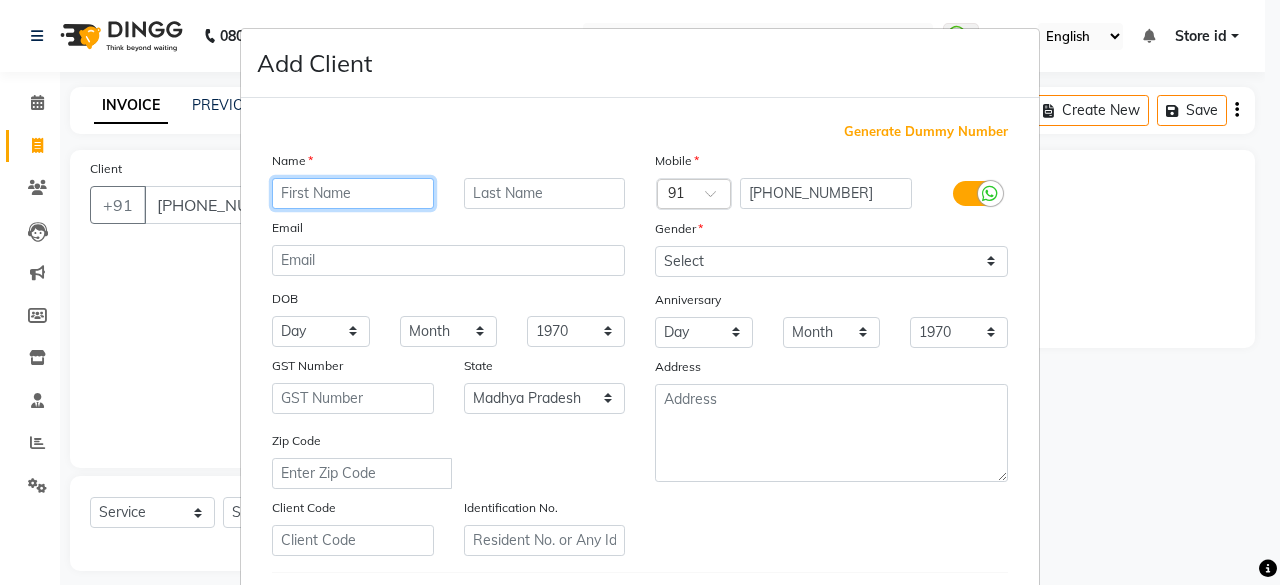 click at bounding box center (353, 193) 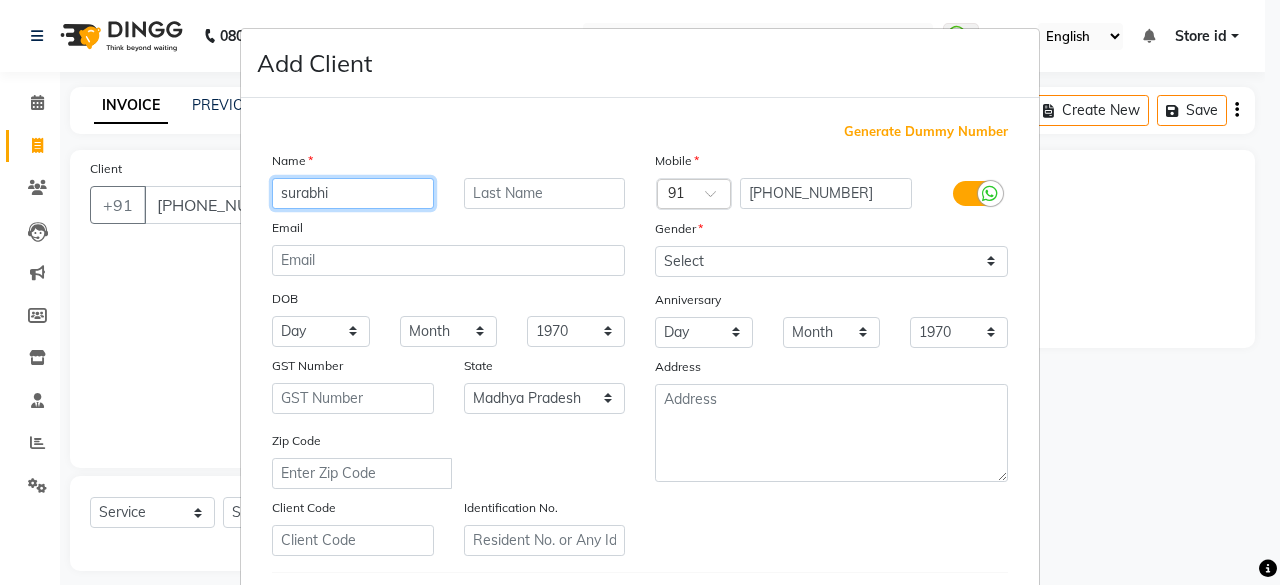 type on "surabhi" 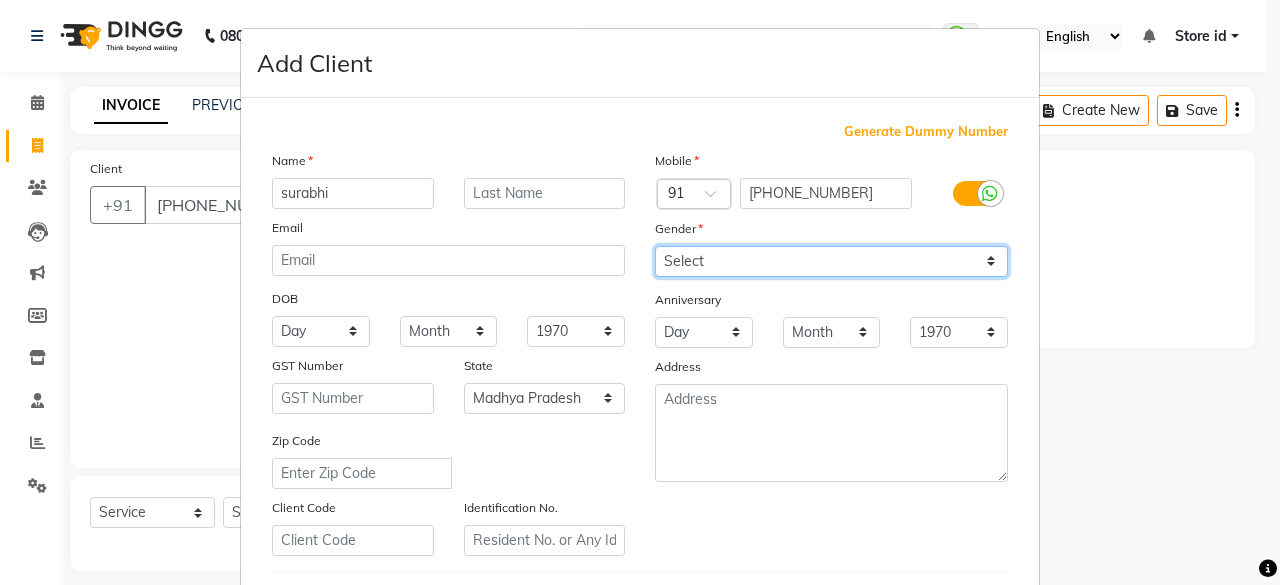 click on "Select Male Female Other Prefer Not To Say" at bounding box center [831, 261] 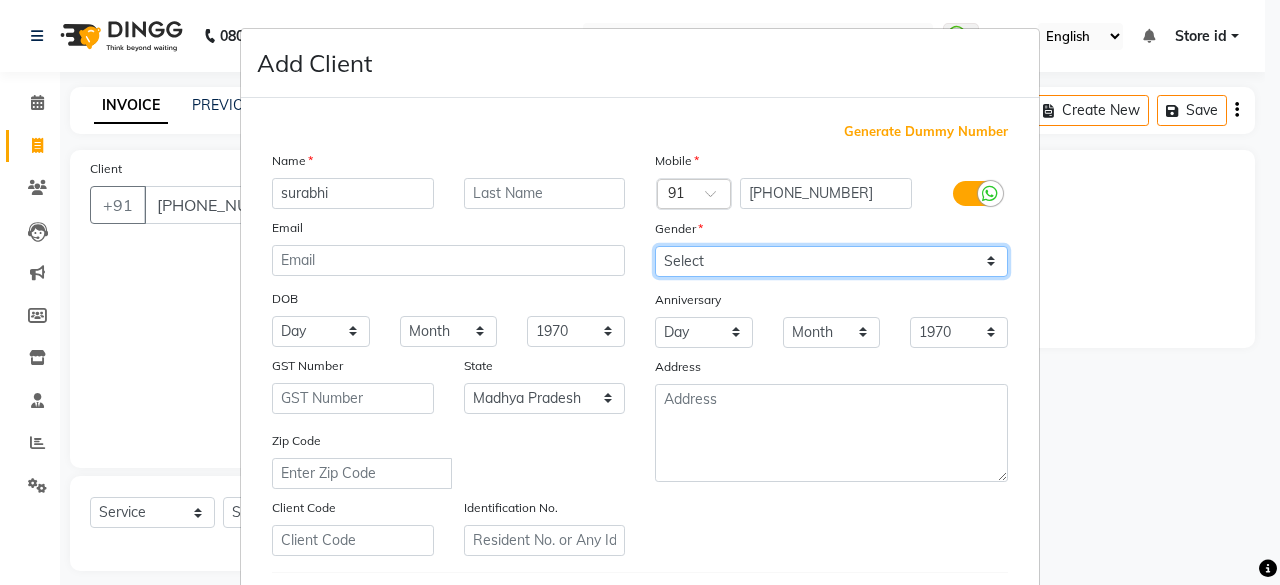 select on "female" 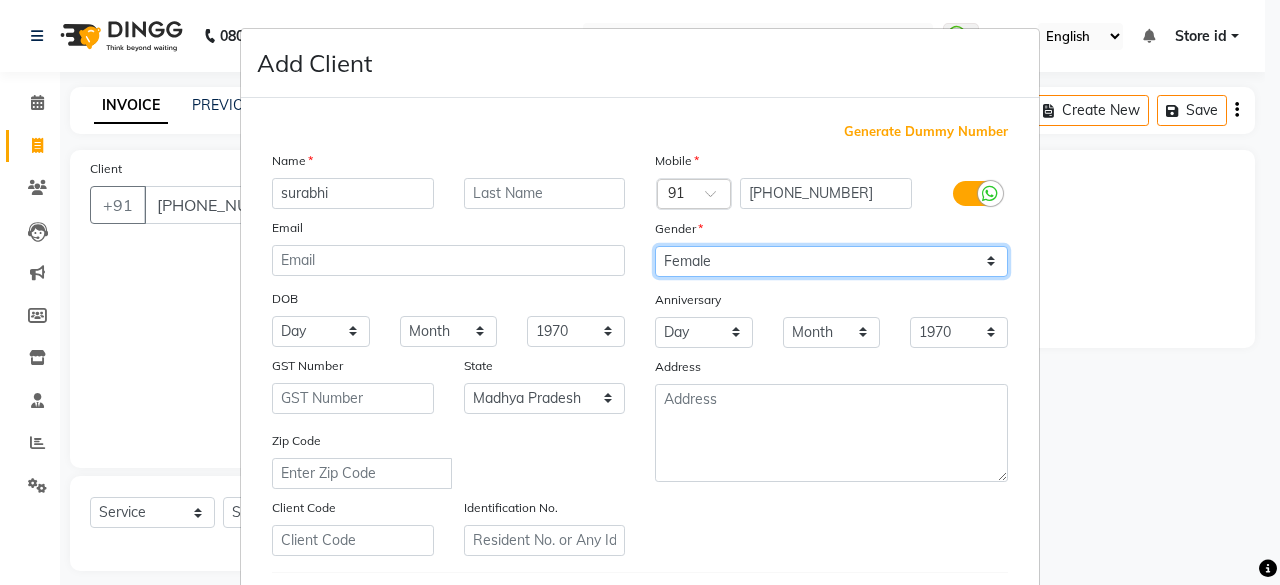 click on "Select Male Female Other Prefer Not To Say" at bounding box center (831, 261) 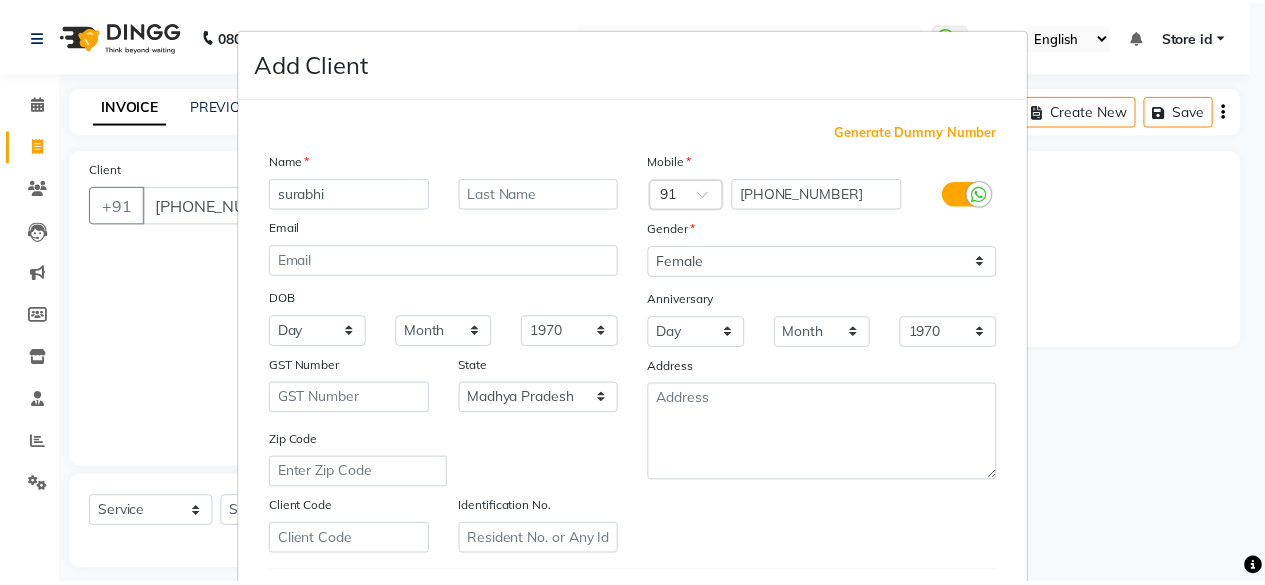 scroll, scrollTop: 334, scrollLeft: 0, axis: vertical 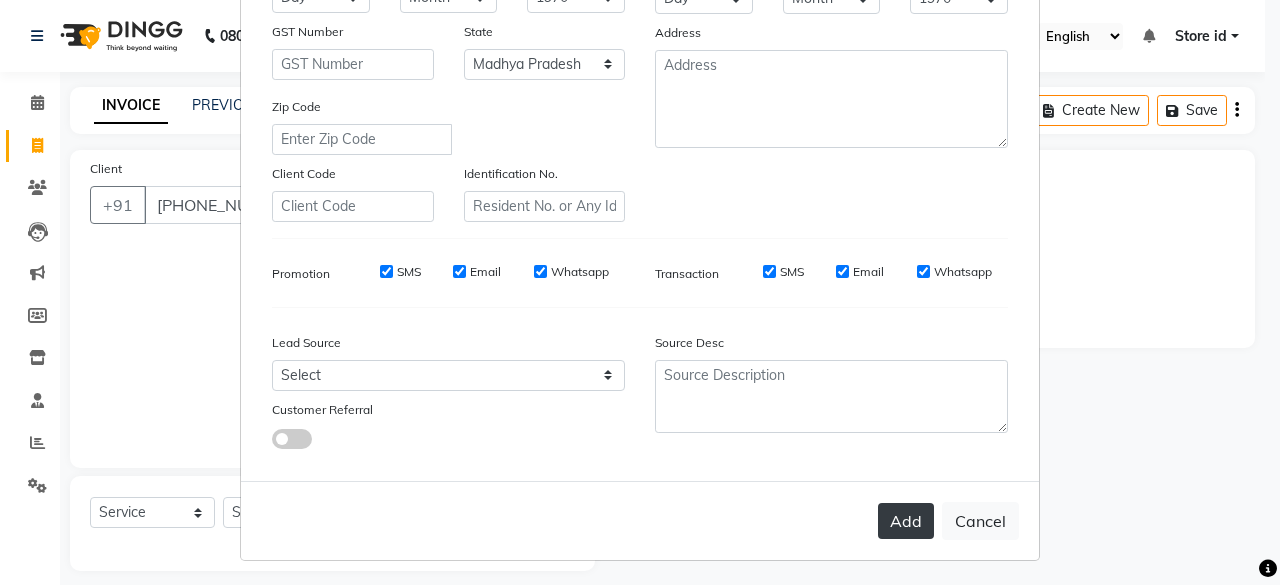 click on "Add" at bounding box center (906, 521) 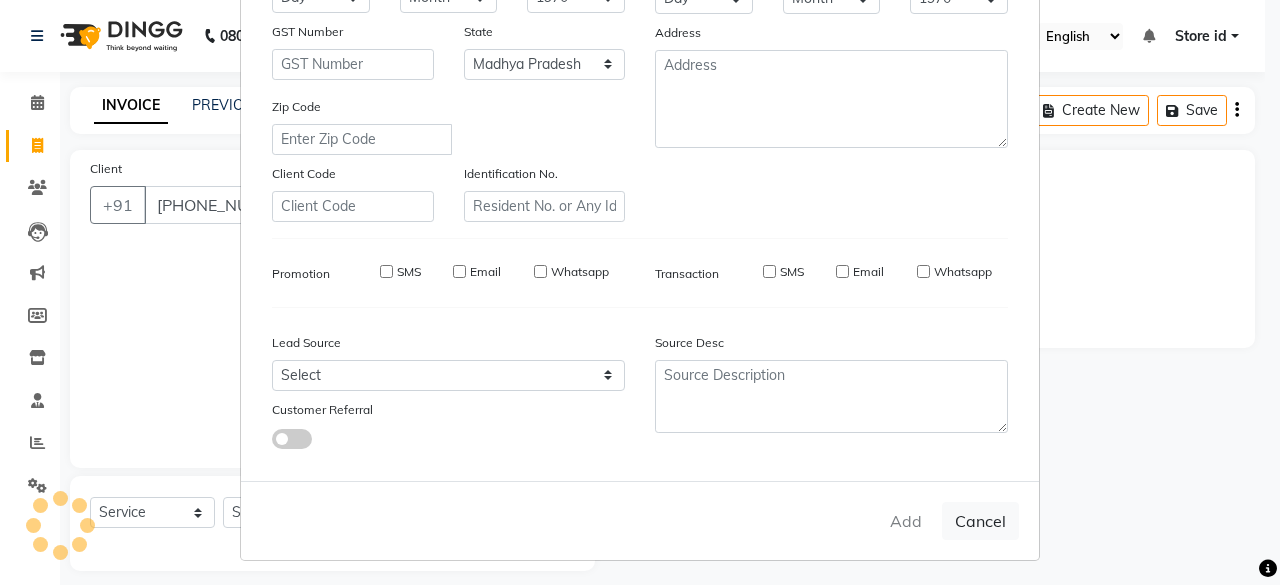type on "97******67" 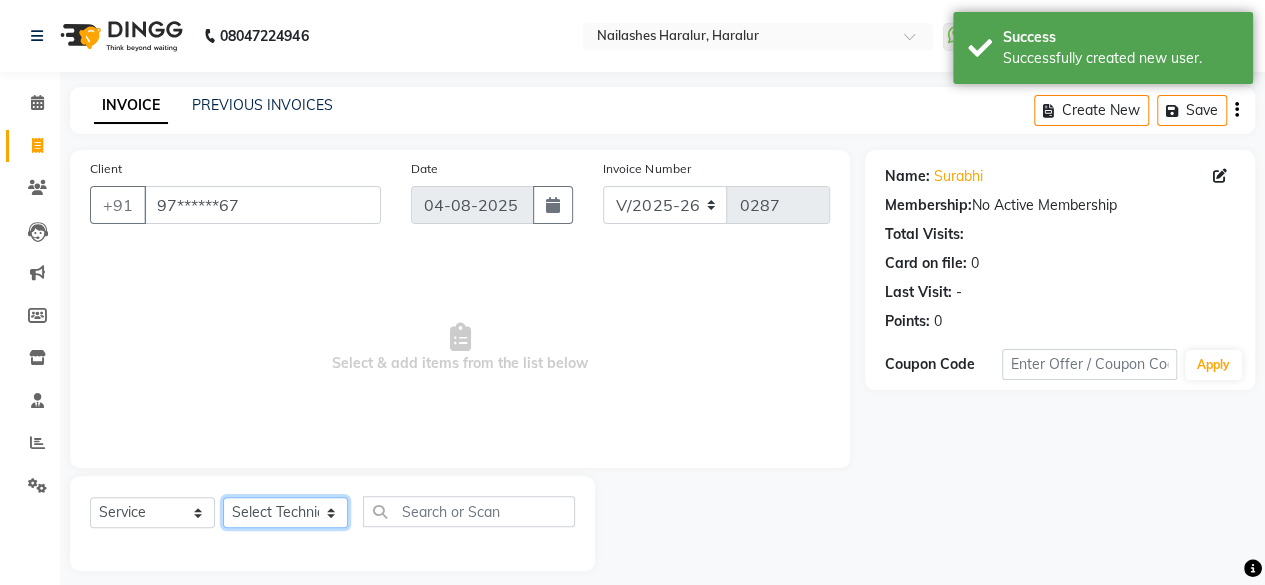 click on "Select Technician Deepak Singh Ravi Rohan rohit sahib Store id" 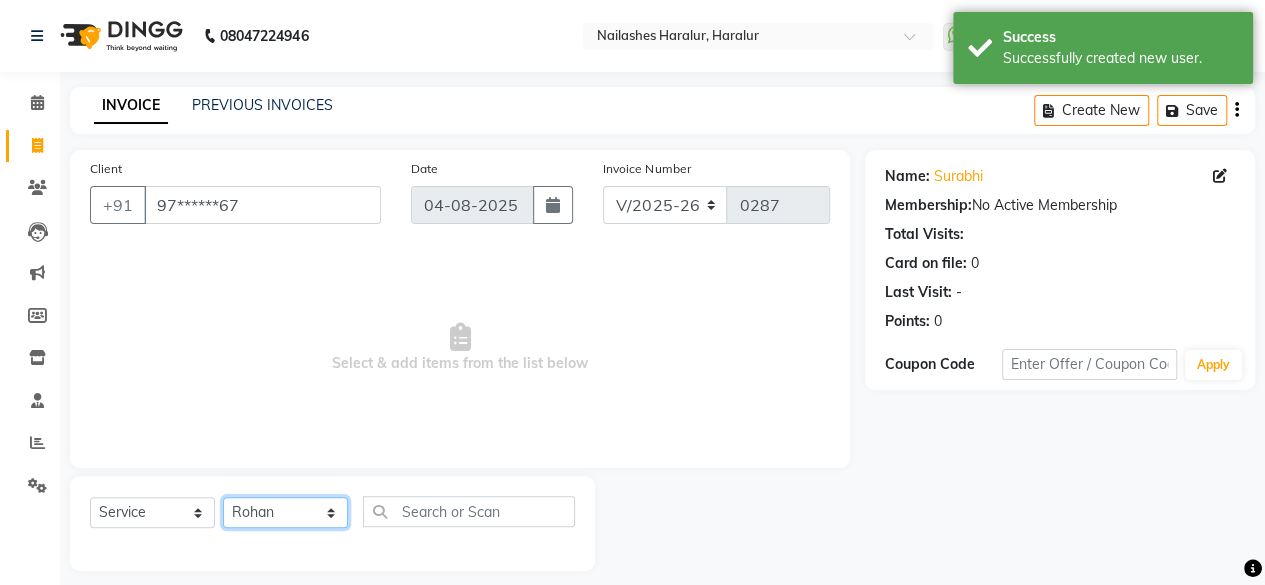 click on "Select Technician Deepak Singh Ravi Rohan rohit sahib Store id" 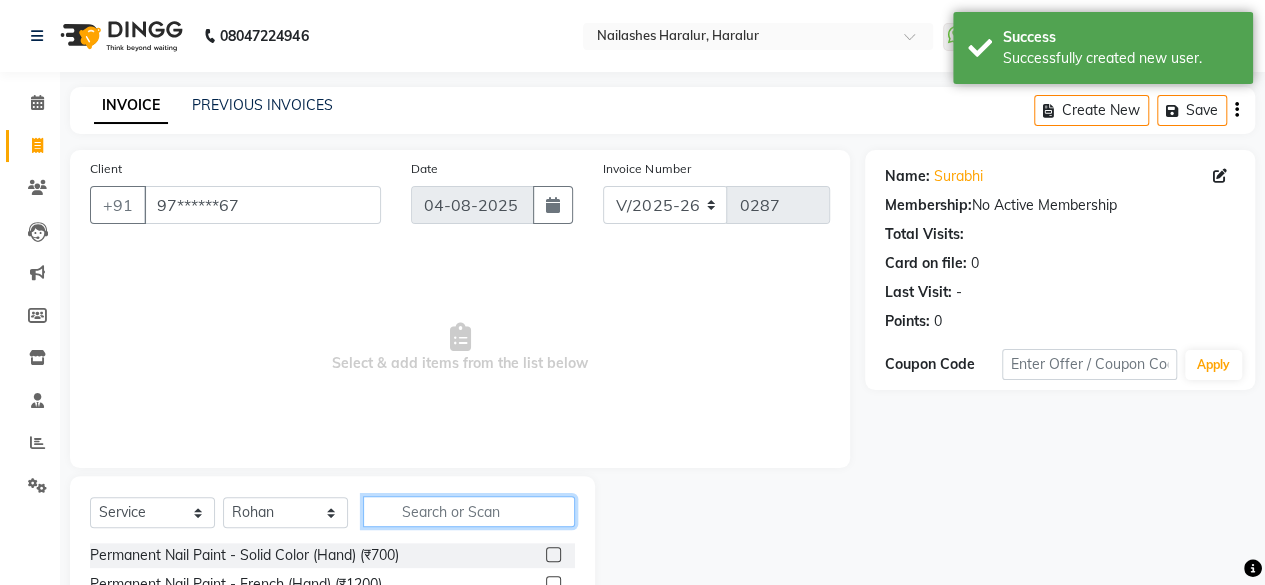 click 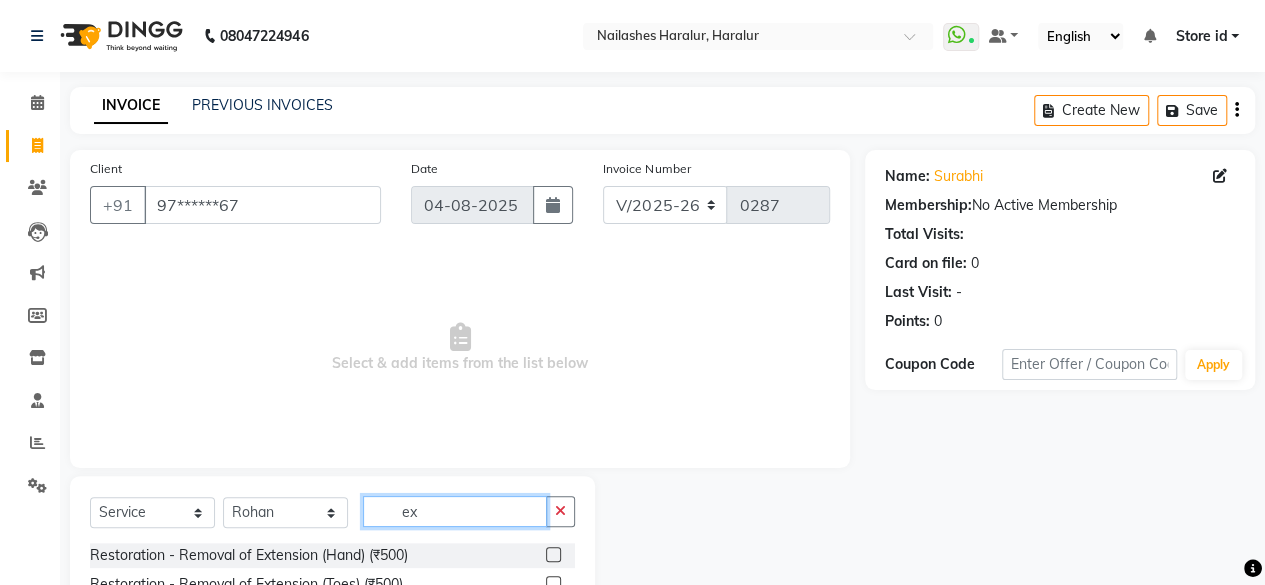 scroll, scrollTop: 215, scrollLeft: 0, axis: vertical 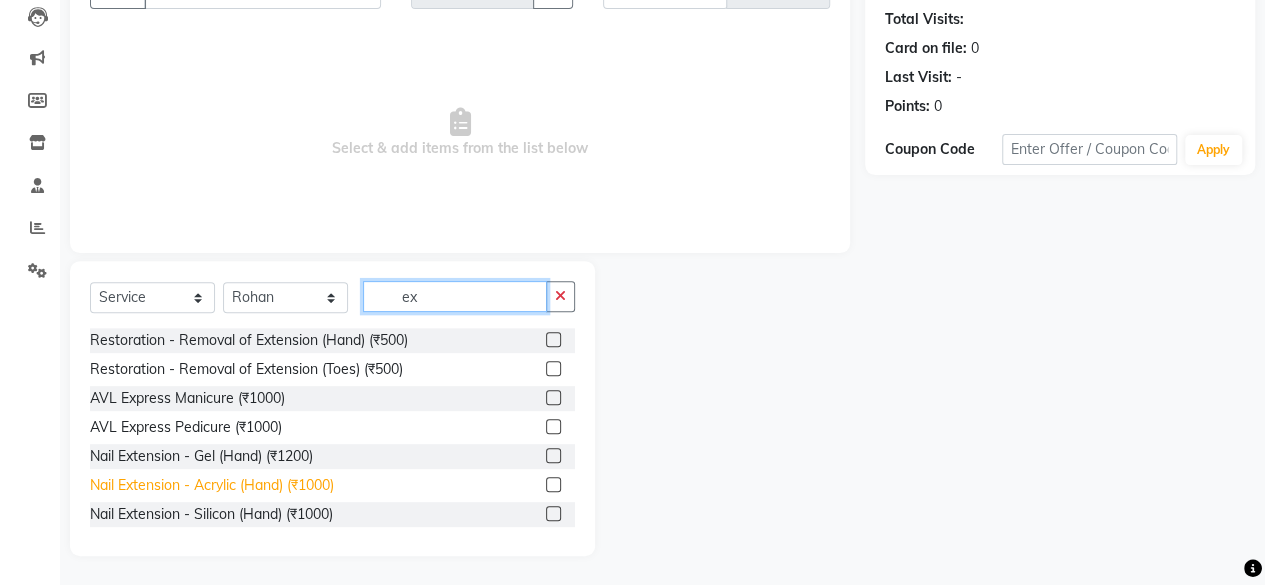 type on "ex" 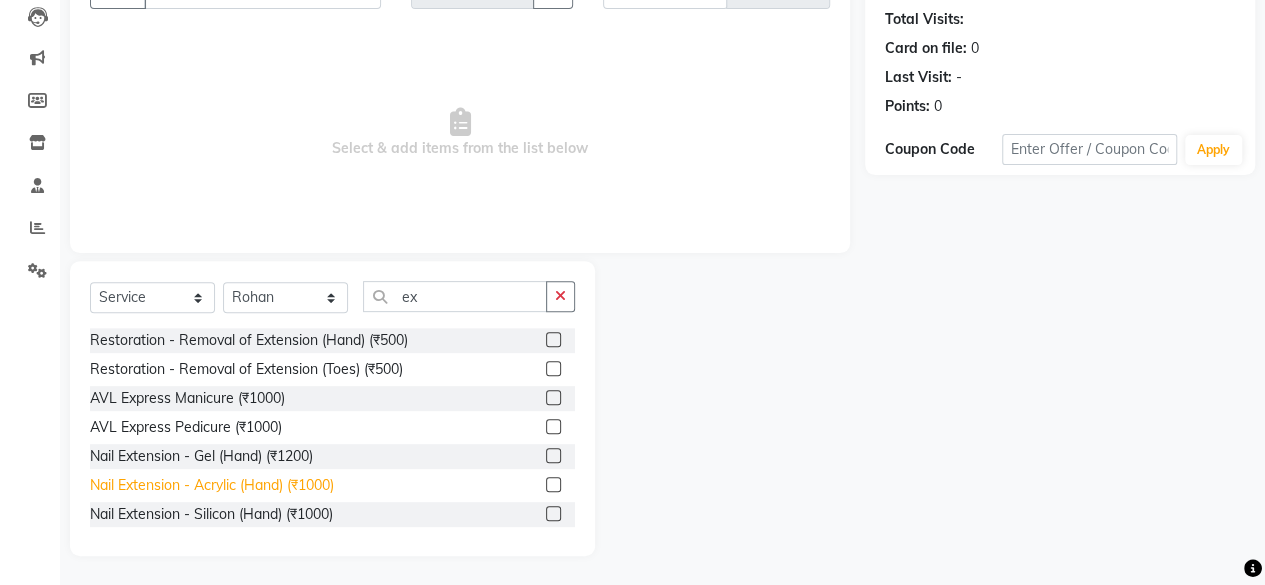 click on "Nail Extension - Acrylic (Hand) (₹1000)" 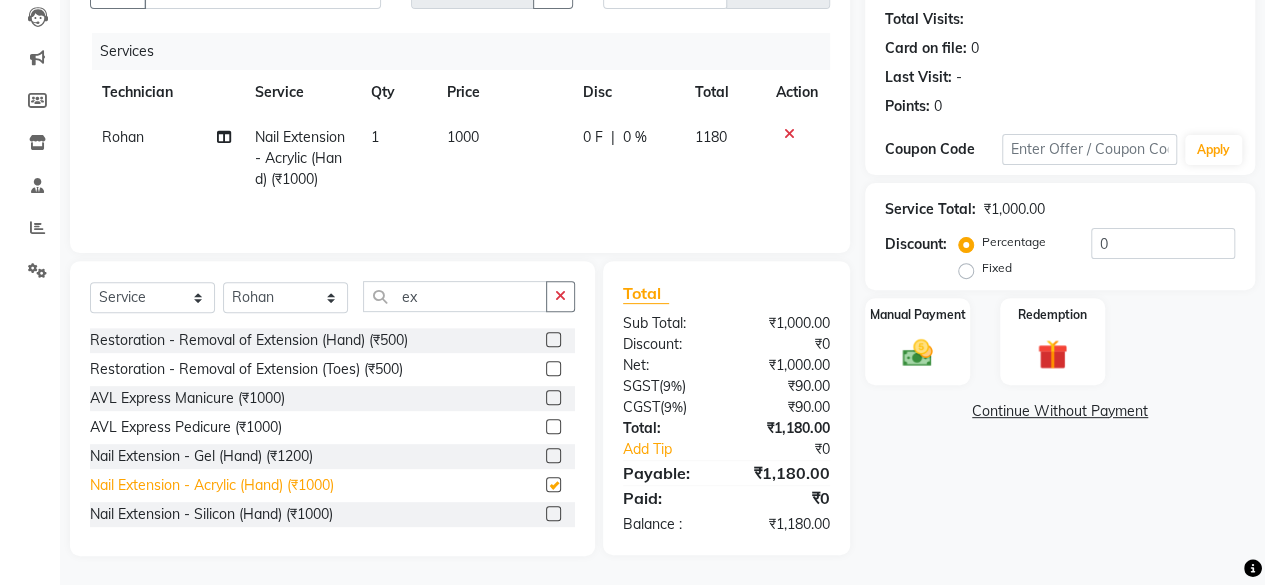 checkbox on "false" 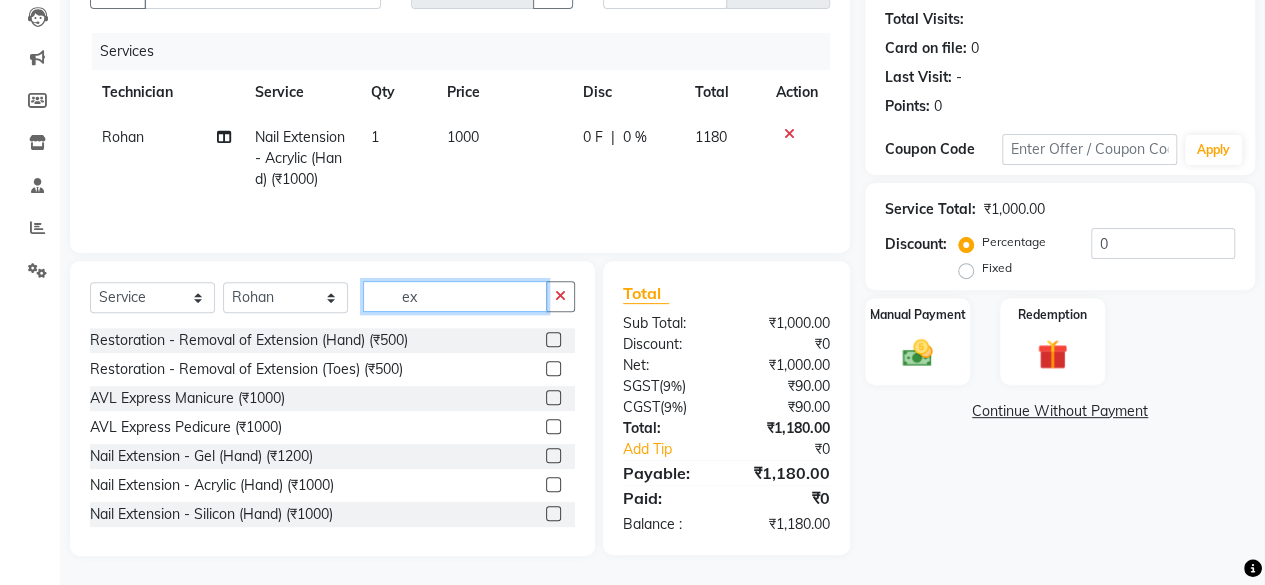 click on "ex" 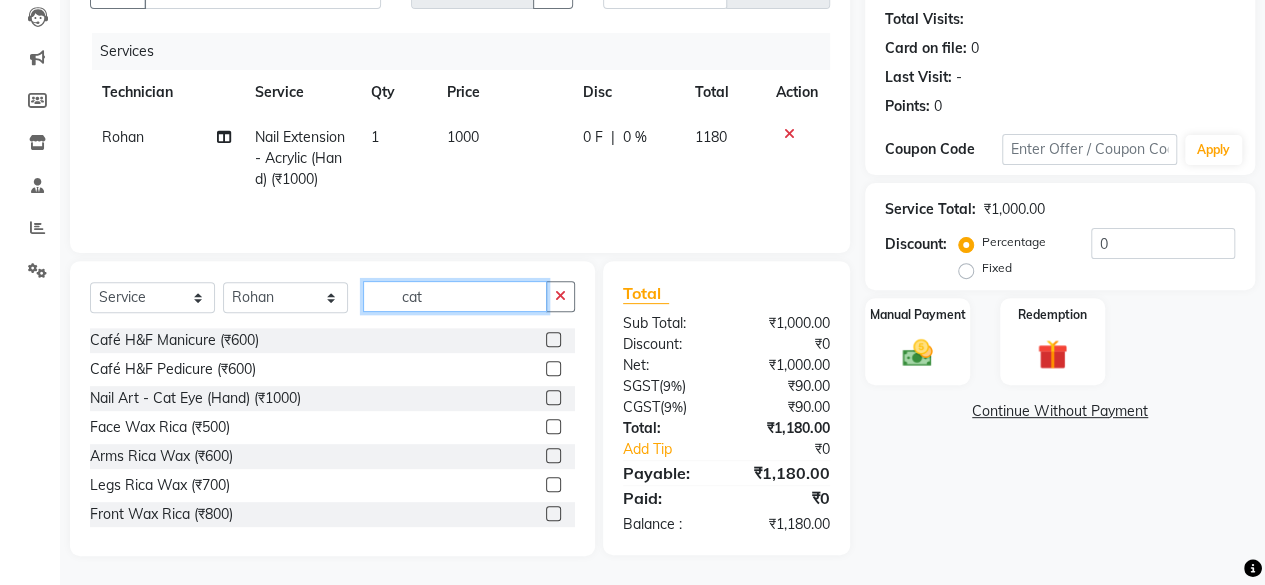 scroll, scrollTop: 214, scrollLeft: 0, axis: vertical 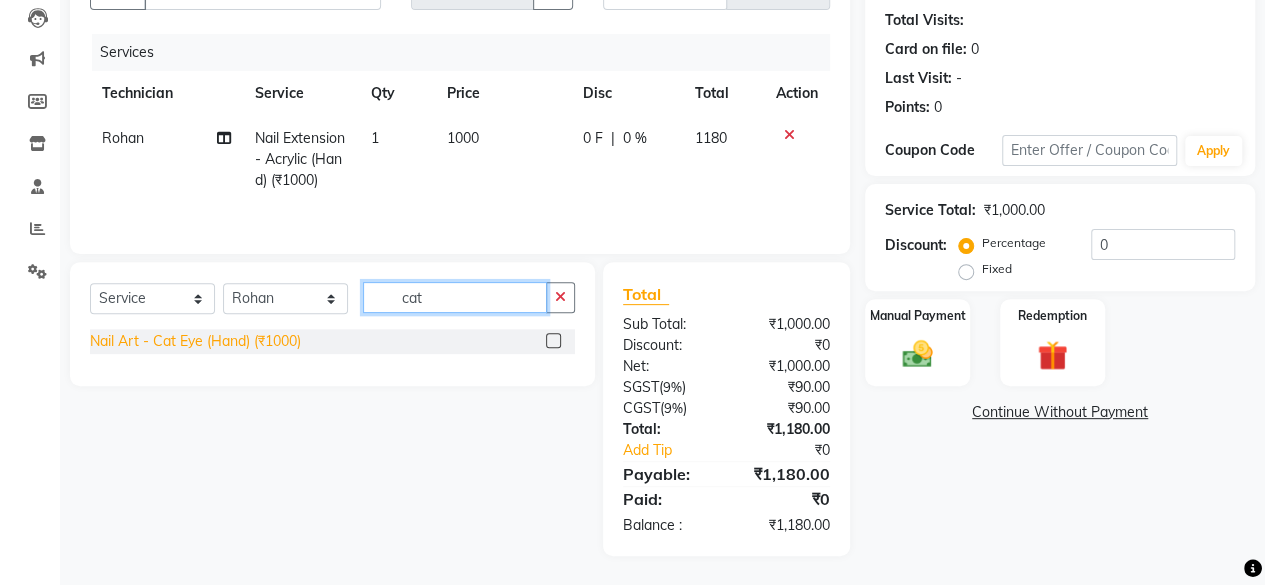 type on "cat" 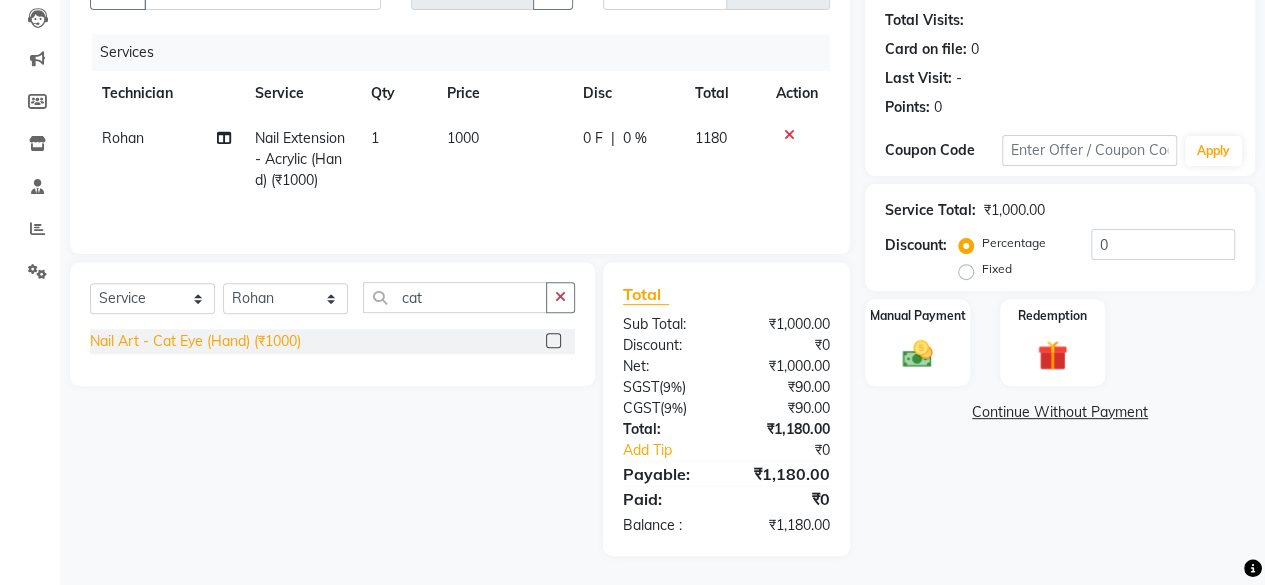 click on "Nail Art - Cat Eye (Hand) (₹1000)" 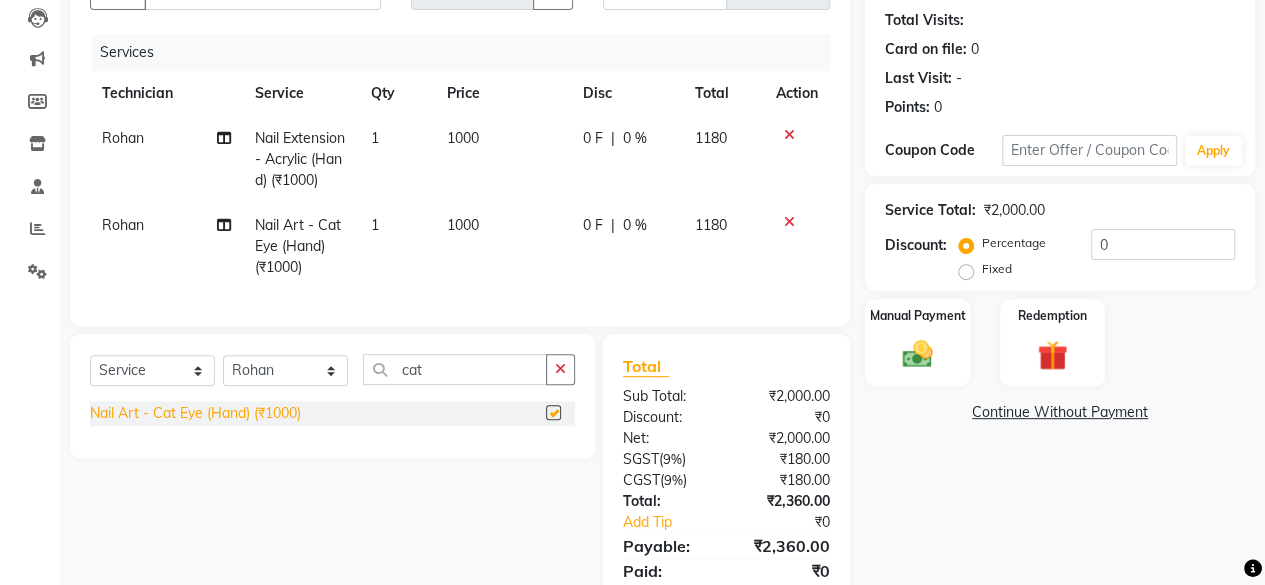 checkbox on "false" 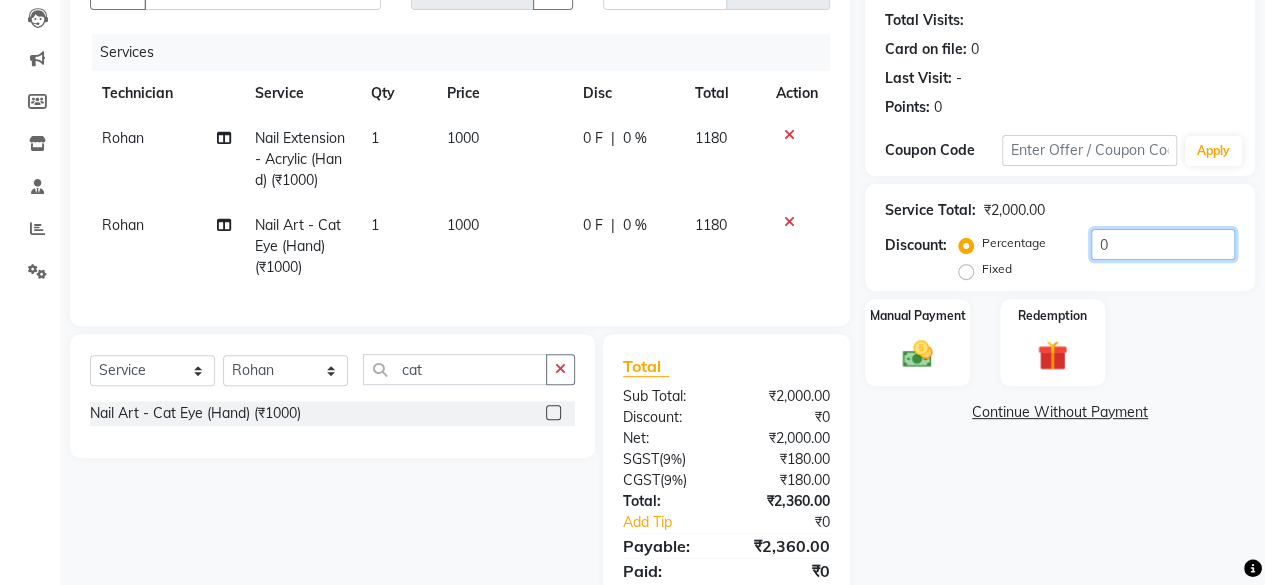 click on "0" 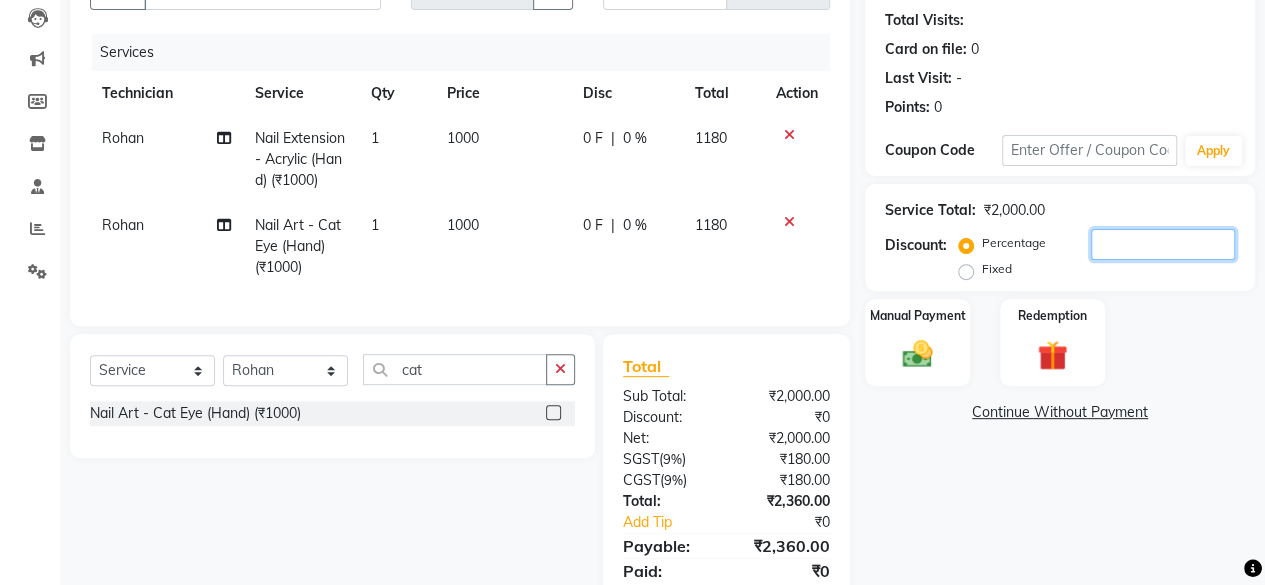type on "5" 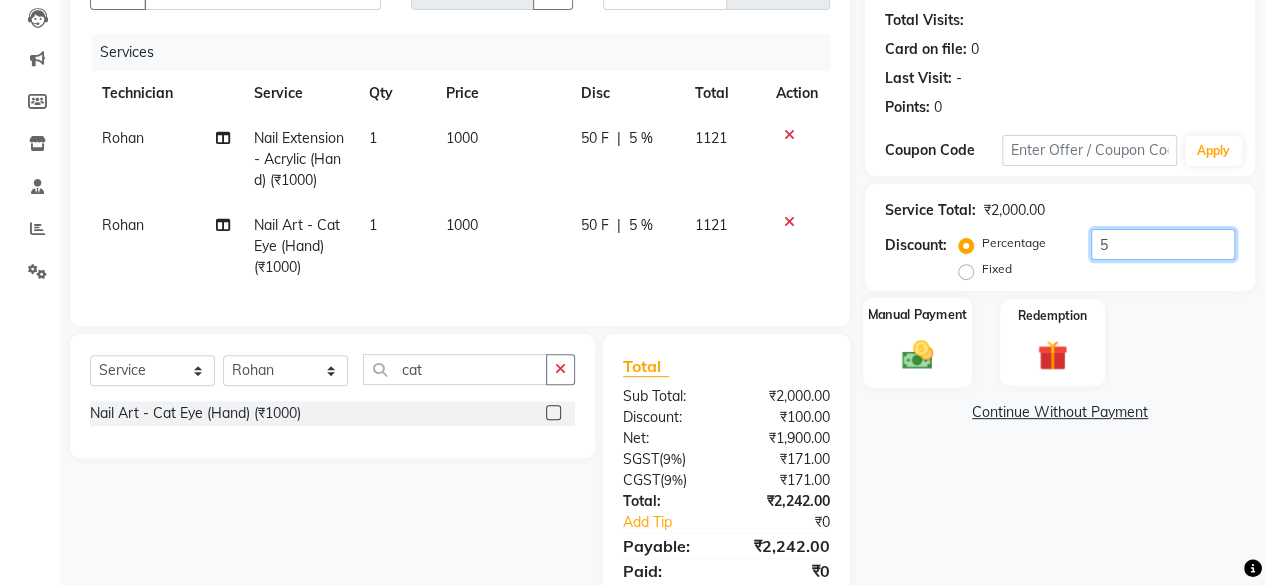 type on "5" 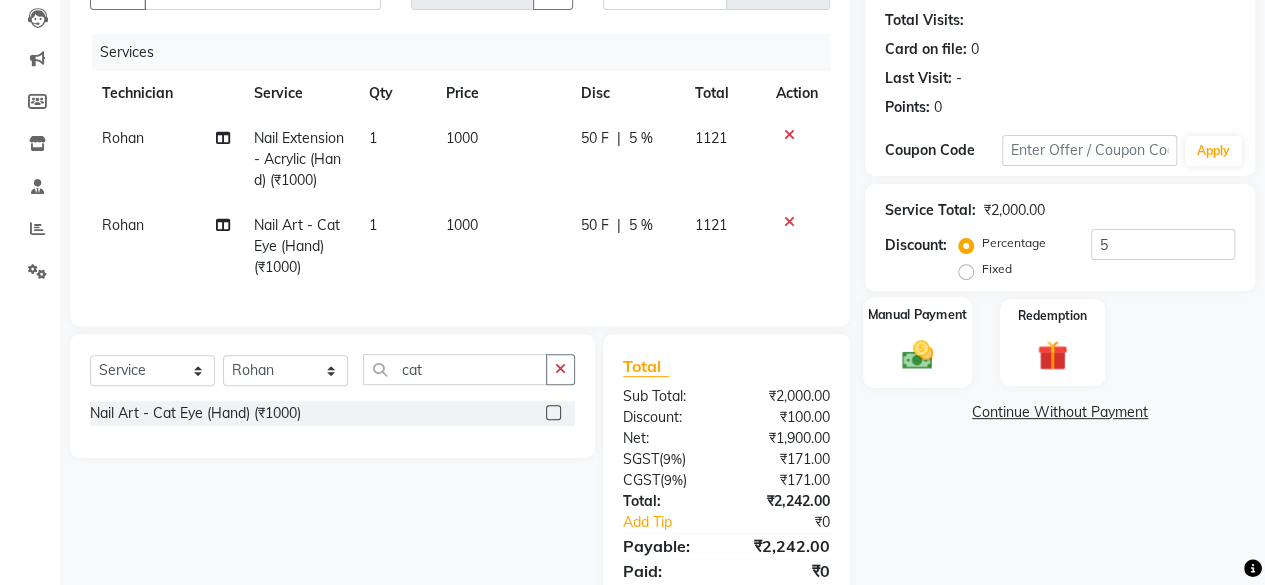 click 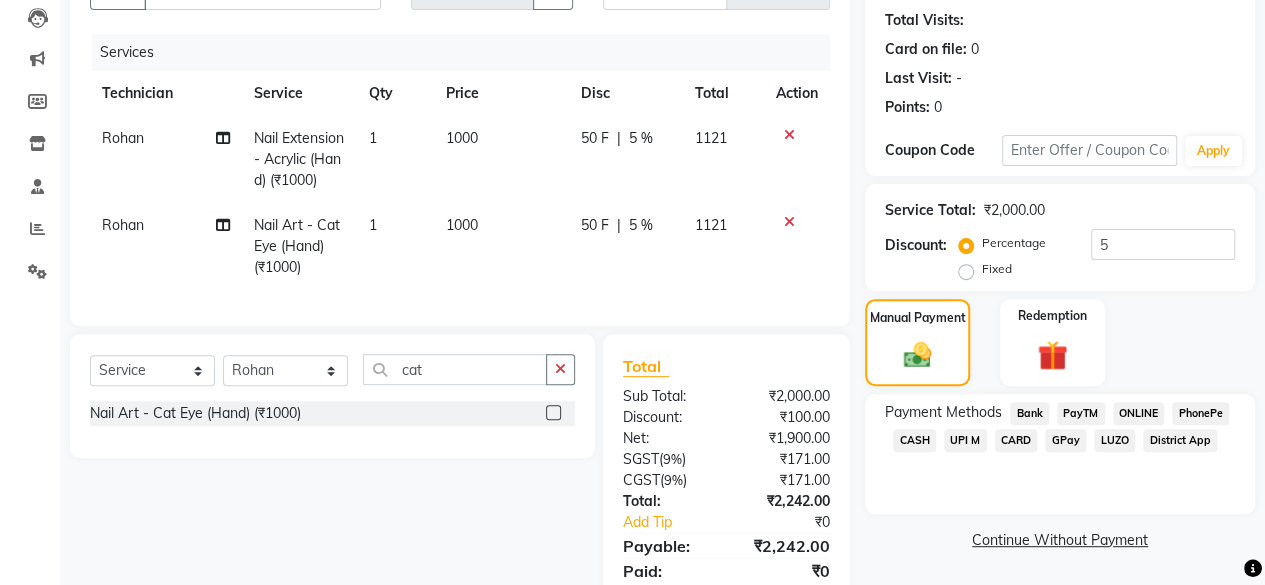 click on "ONLINE" 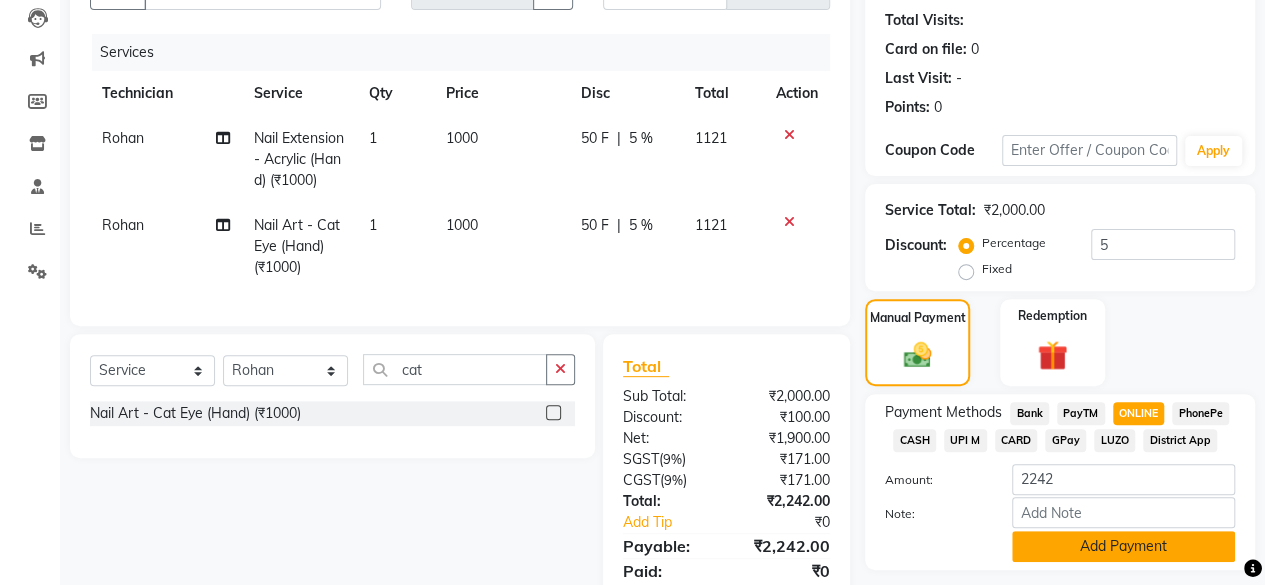 click on "Add Payment" 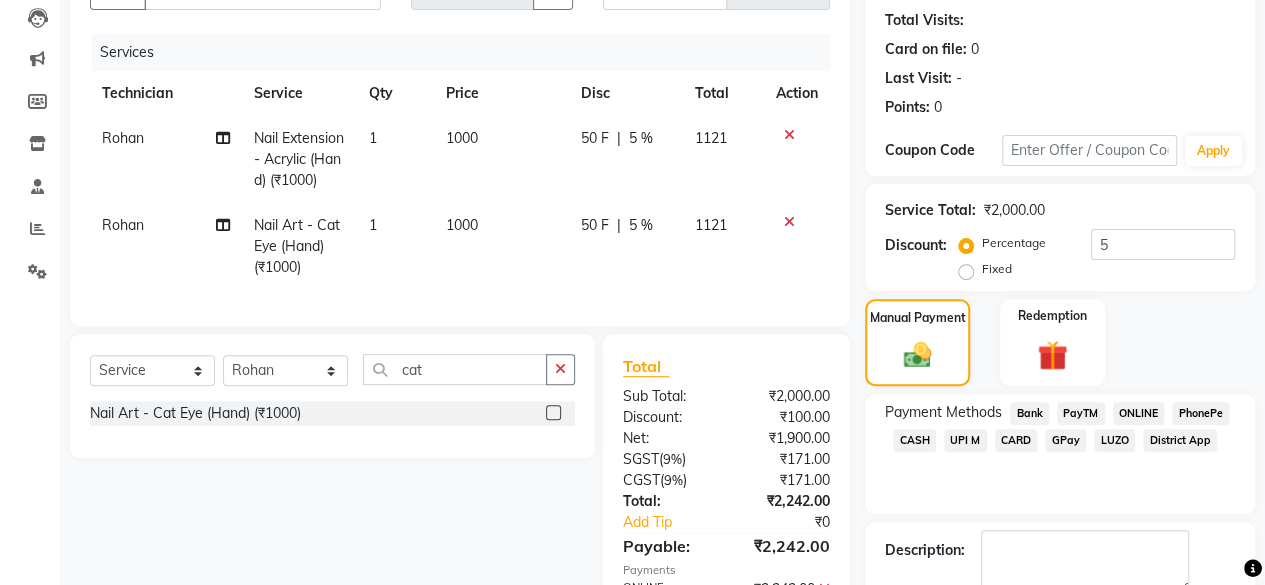 scroll, scrollTop: 342, scrollLeft: 0, axis: vertical 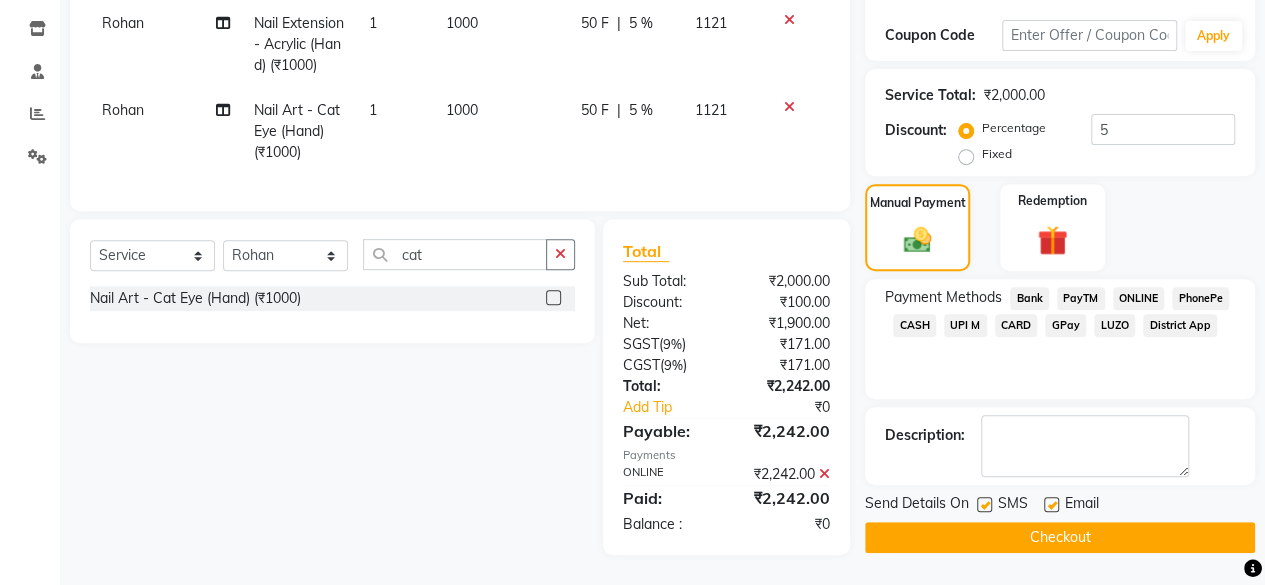 click on "Checkout" 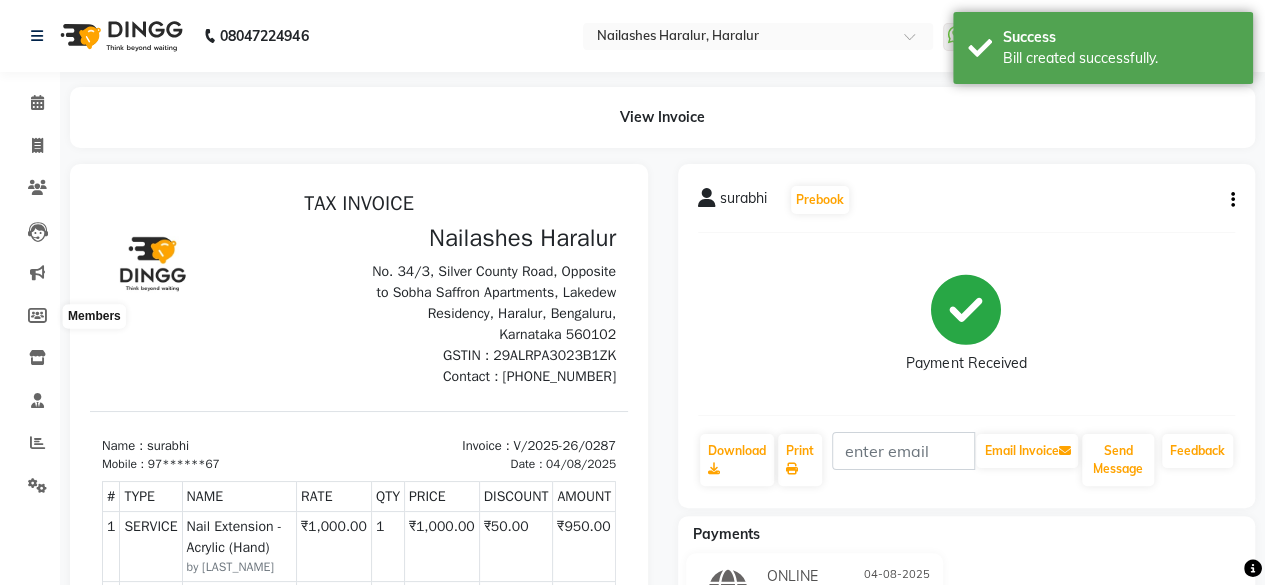 scroll, scrollTop: 0, scrollLeft: 0, axis: both 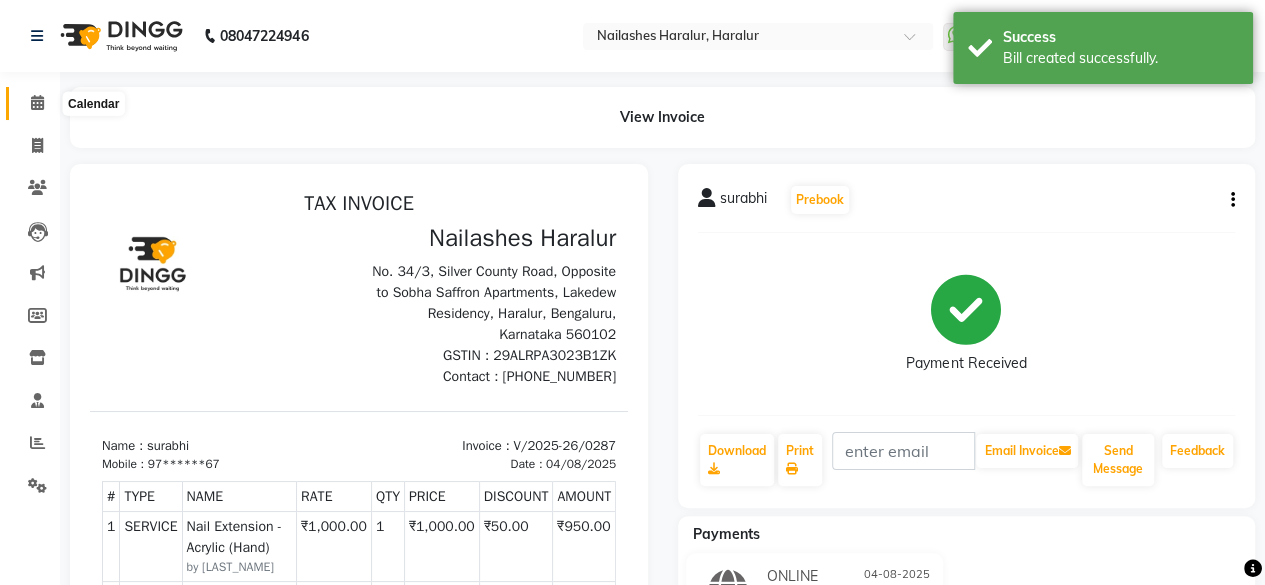 click 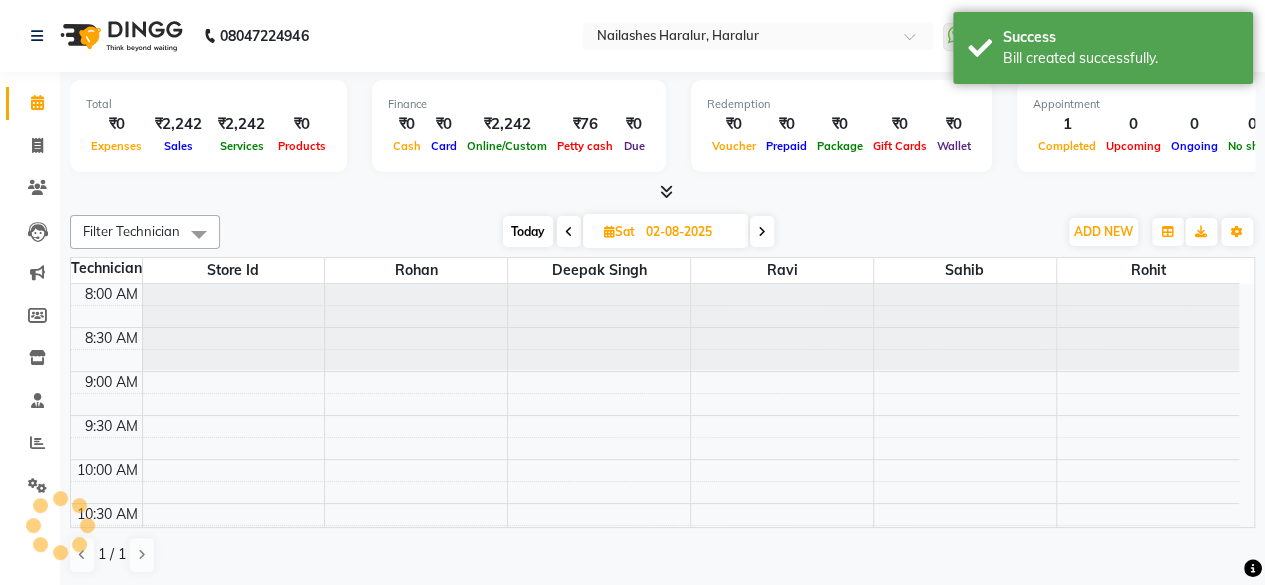 scroll, scrollTop: 0, scrollLeft: 0, axis: both 